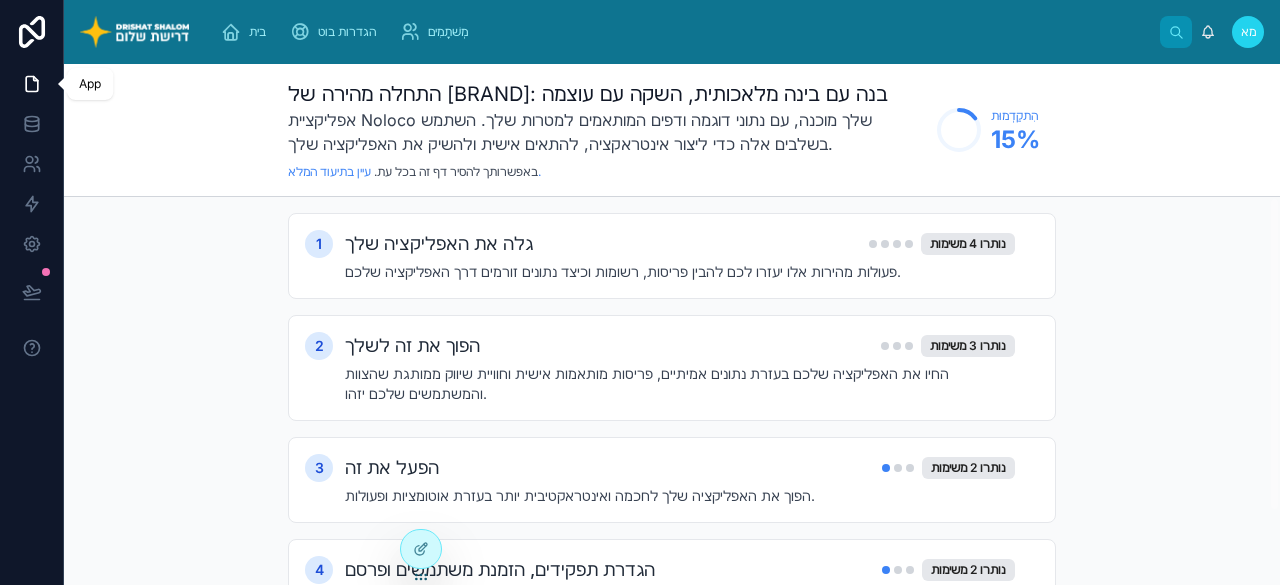 scroll, scrollTop: 0, scrollLeft: 0, axis: both 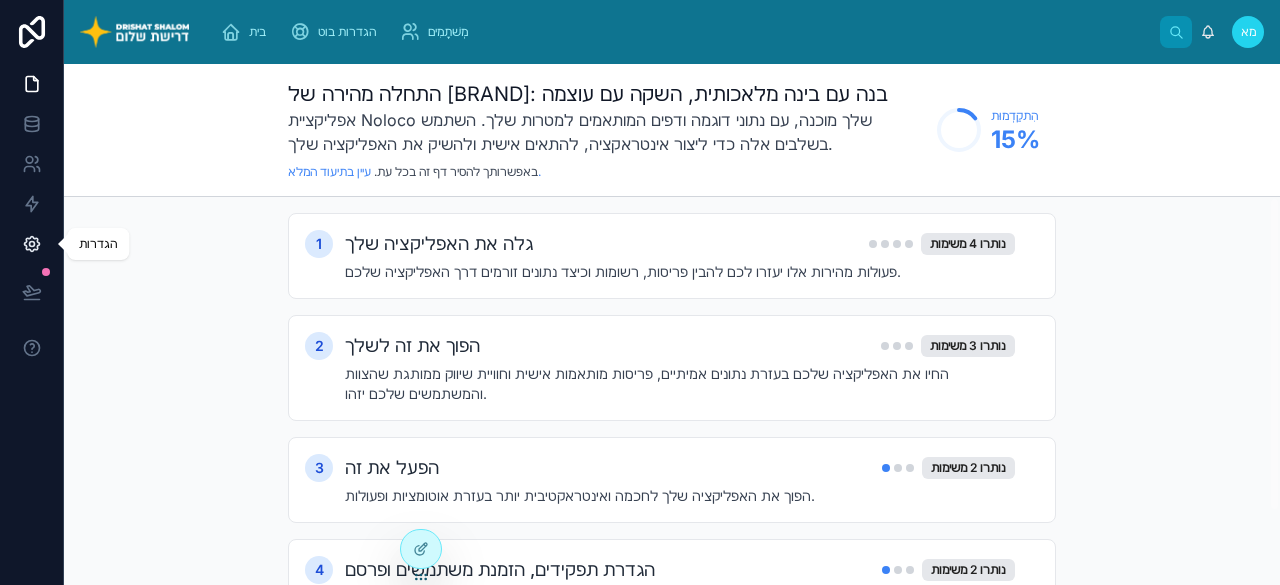 click 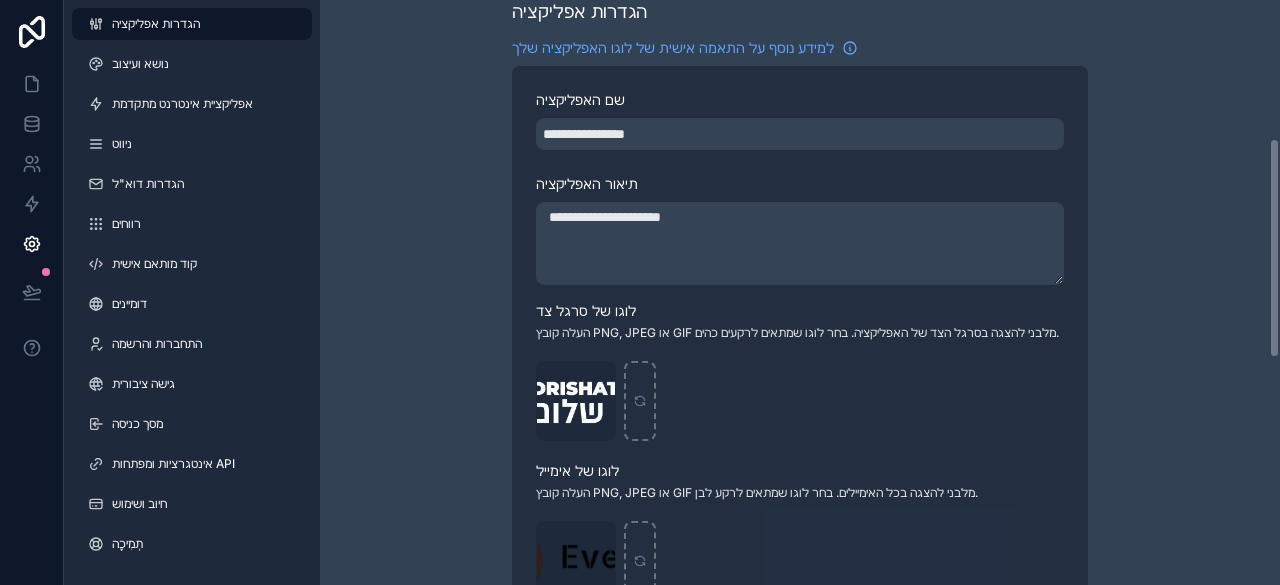 scroll, scrollTop: 300, scrollLeft: 0, axis: vertical 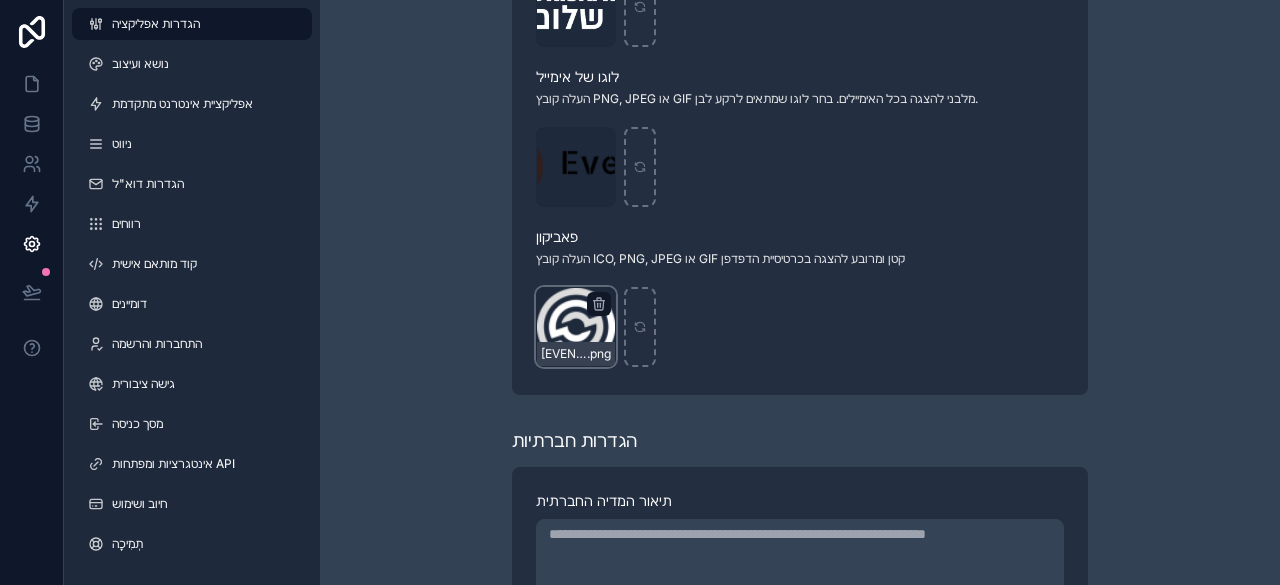 click on "מועדפים לאירועים .png" at bounding box center [576, 327] 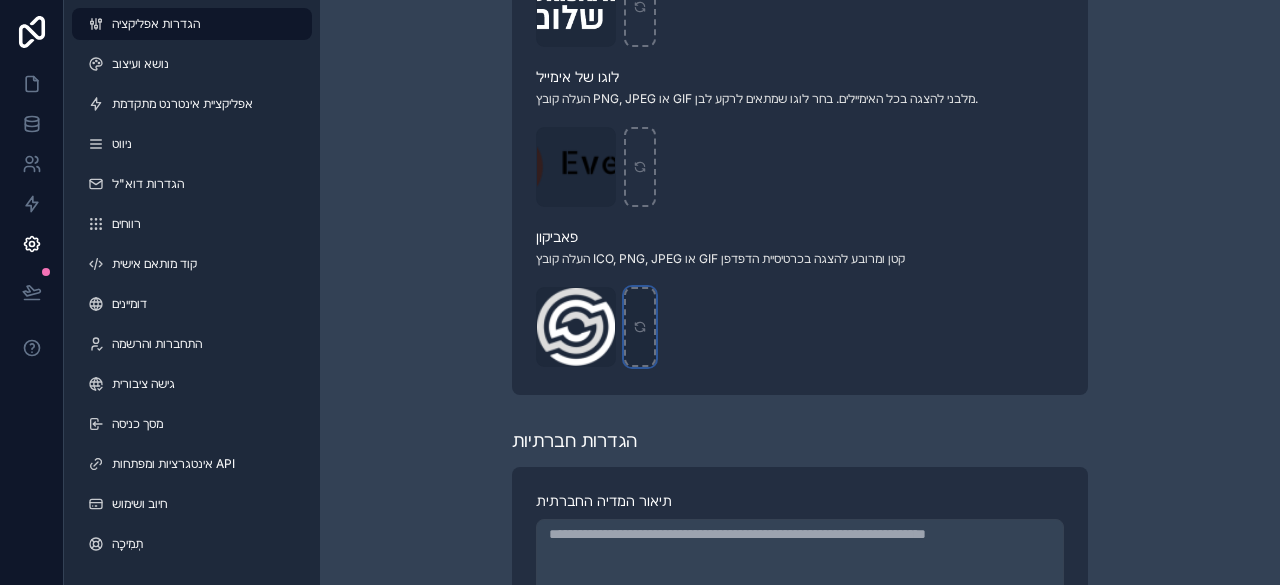 click 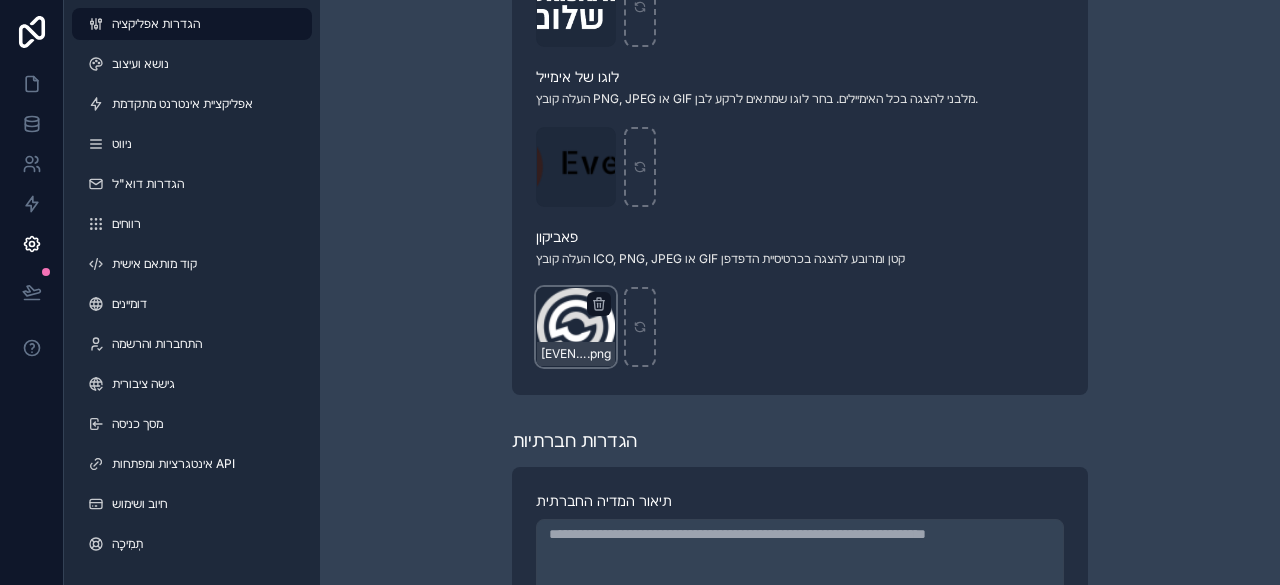 drag, startPoint x: 560, startPoint y: 331, endPoint x: 576, endPoint y: 359, distance: 32.24903 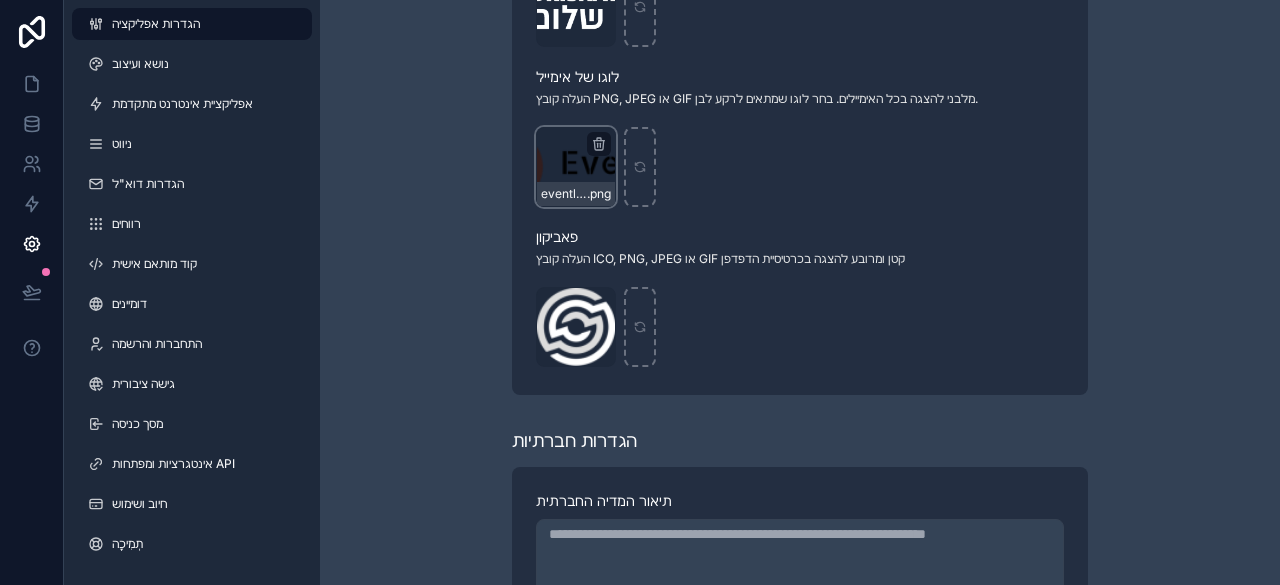 click on "evently-bw-(1) .png" at bounding box center [576, 167] 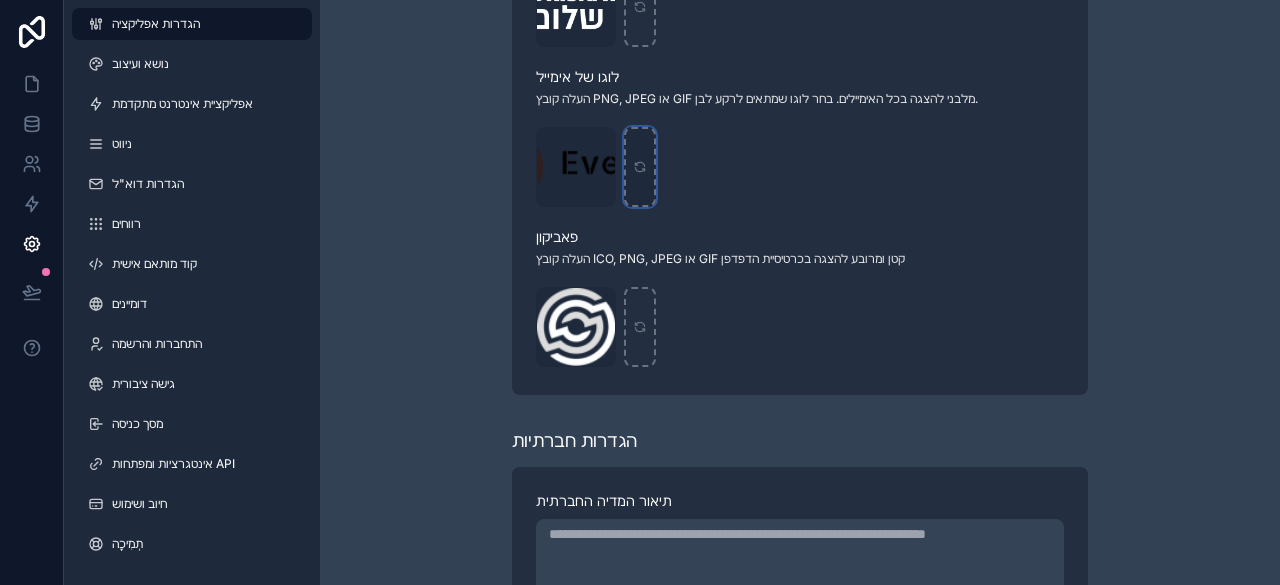 click 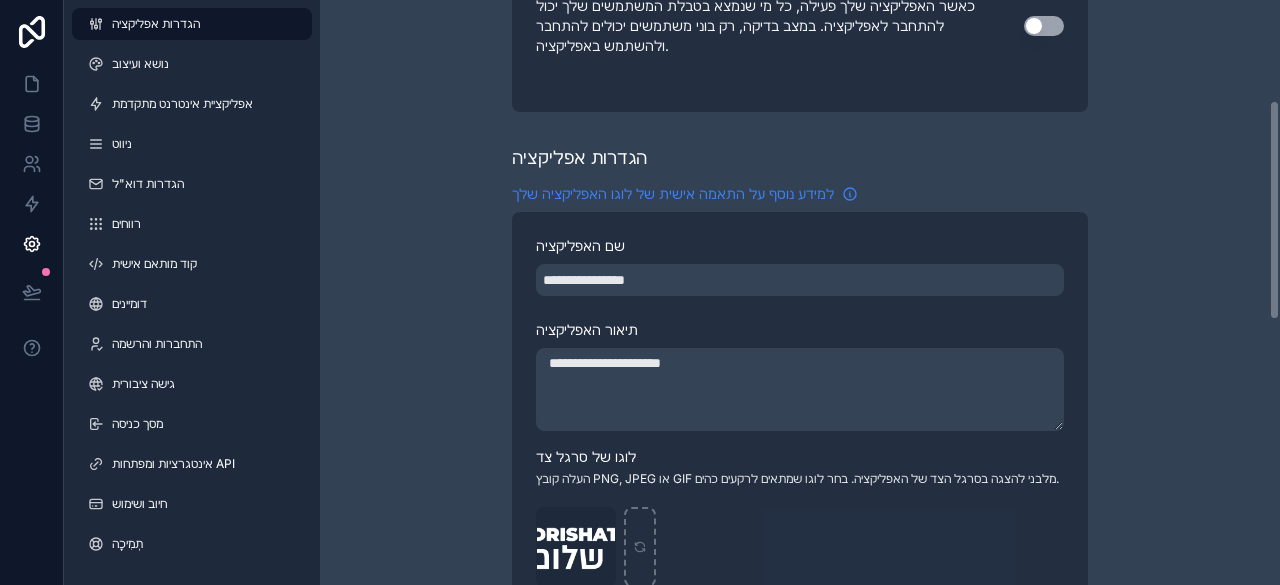 scroll, scrollTop: 265, scrollLeft: 0, axis: vertical 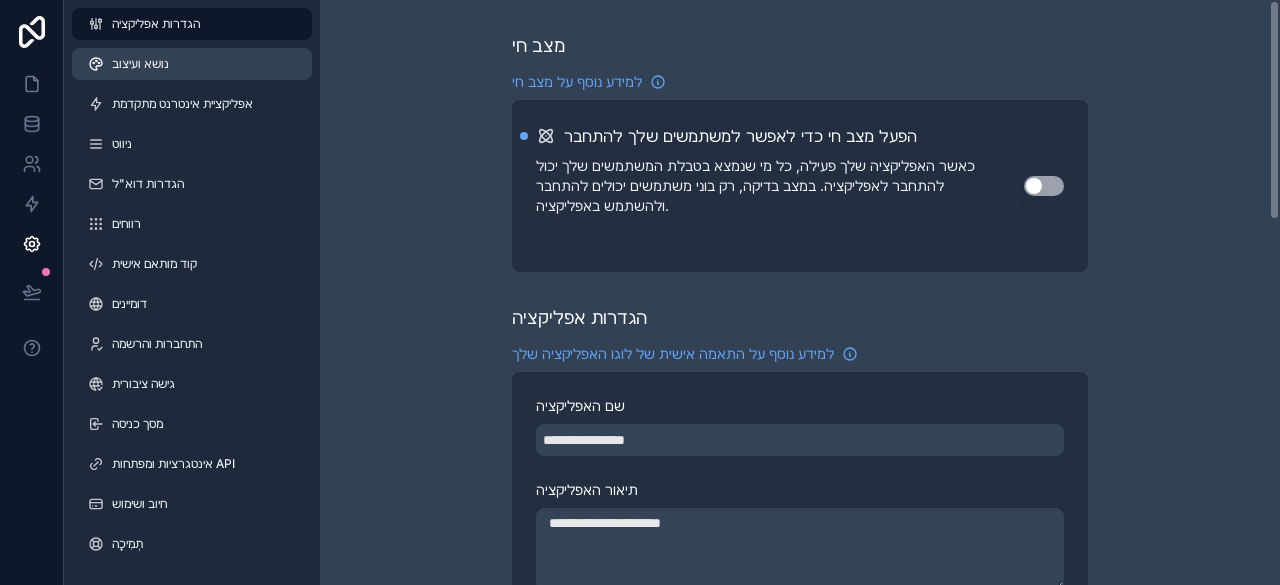 click on "נושא ועיצוב" at bounding box center [192, 64] 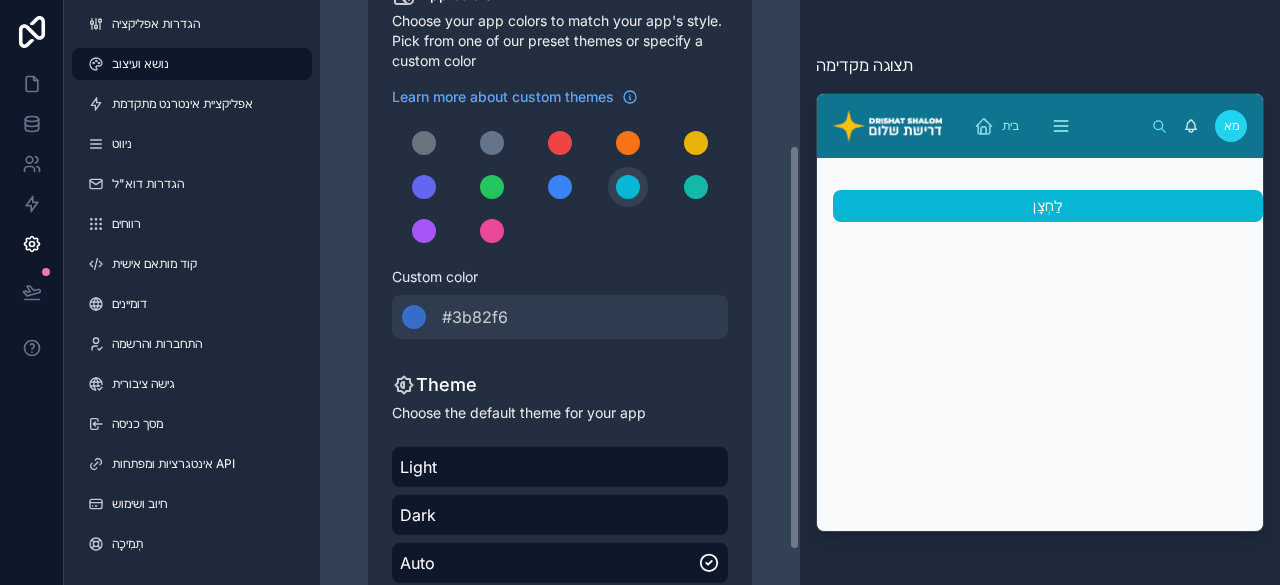 scroll, scrollTop: 258, scrollLeft: 0, axis: vertical 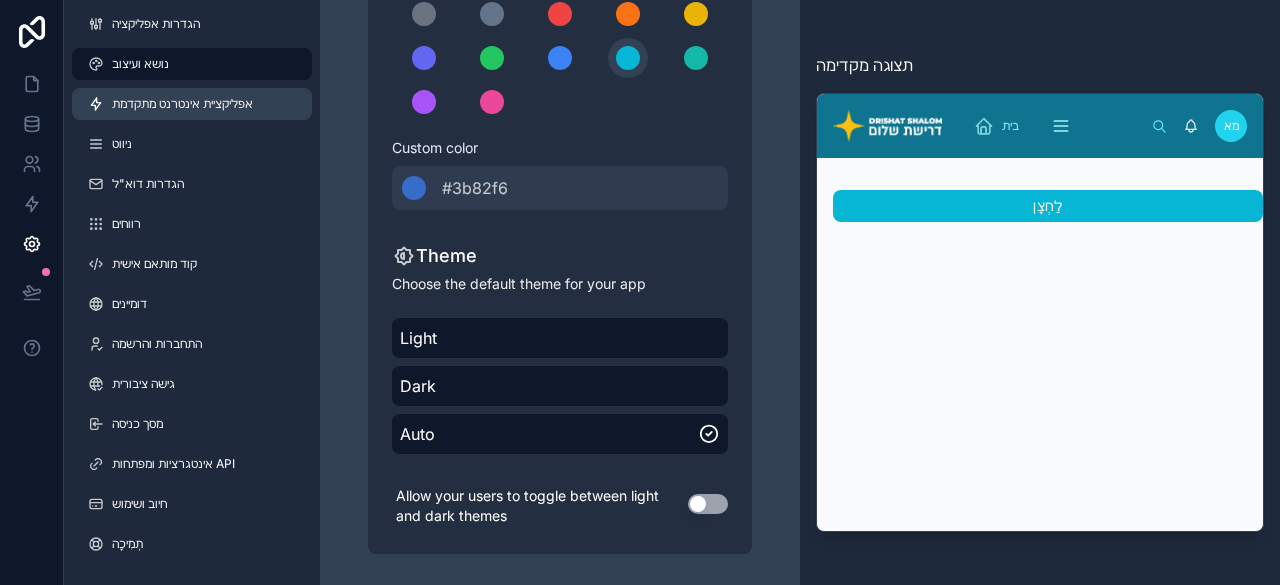 click on "אפליקציית אינטרנט מתקדמת" at bounding box center [182, 103] 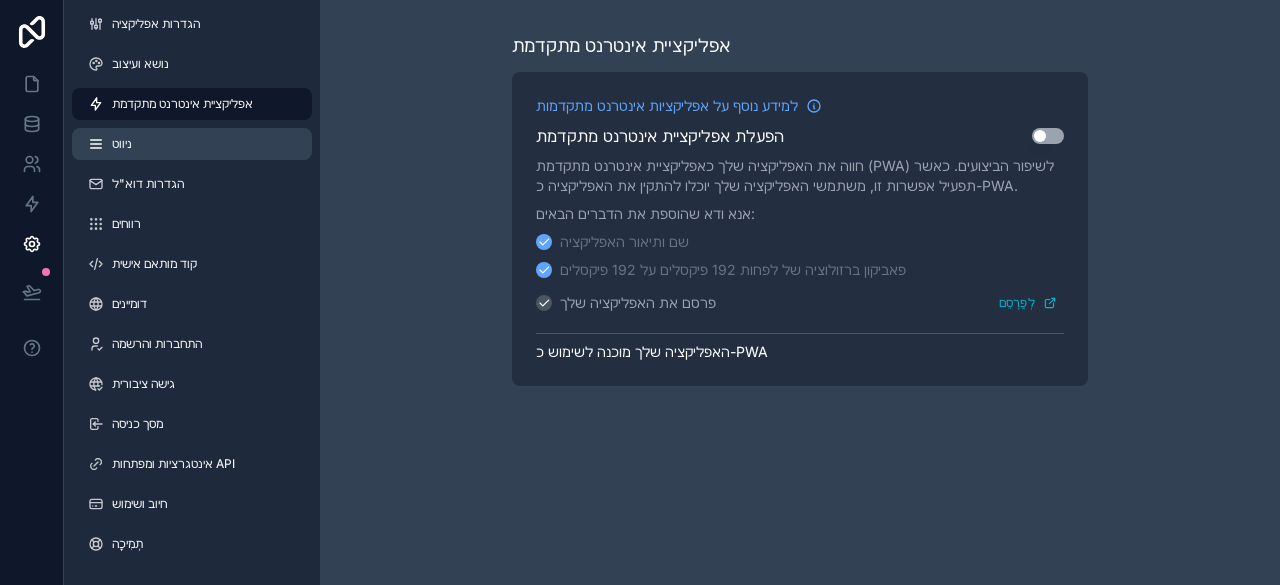 click on "ניווט" at bounding box center [122, 143] 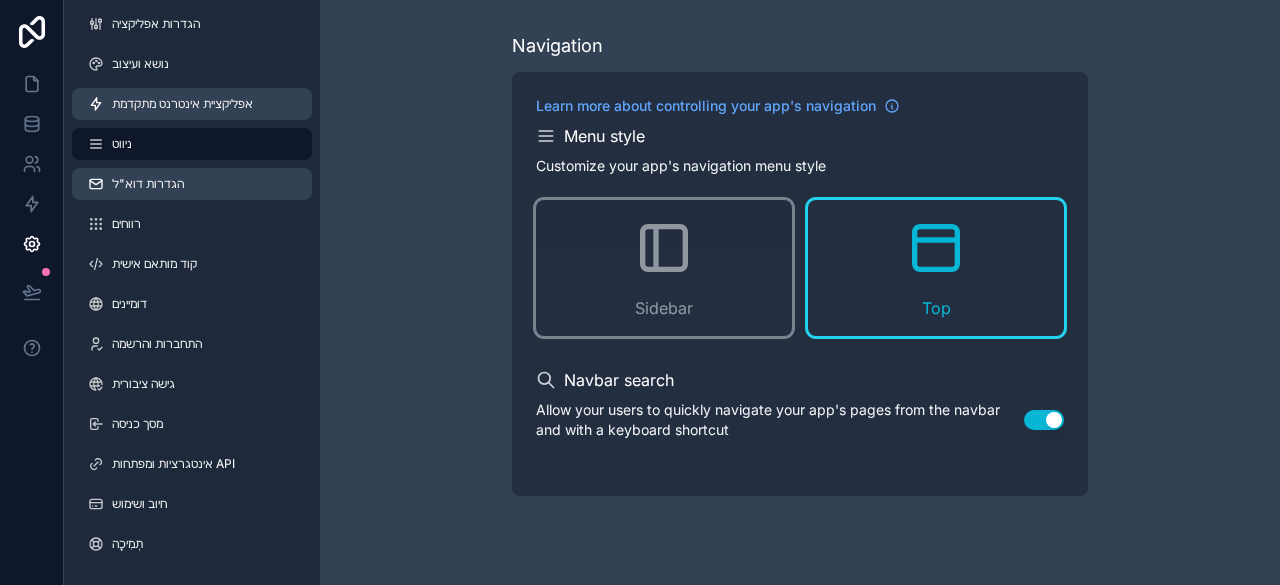 click on "הגדרות דוא"ל" at bounding box center [192, 184] 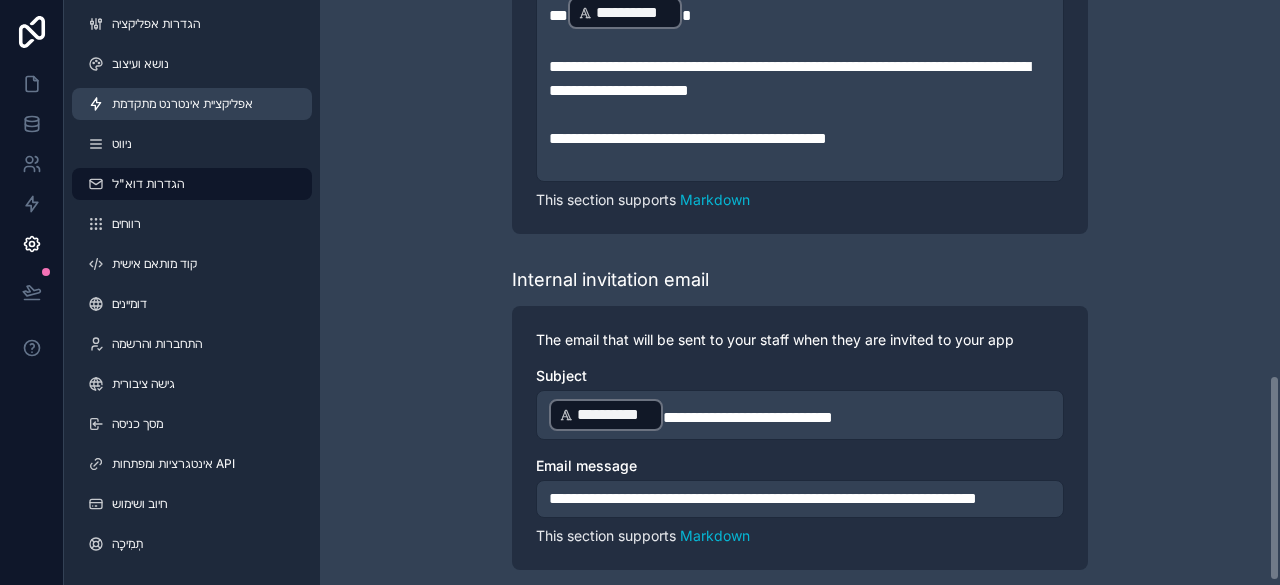 scroll, scrollTop: 1070, scrollLeft: 0, axis: vertical 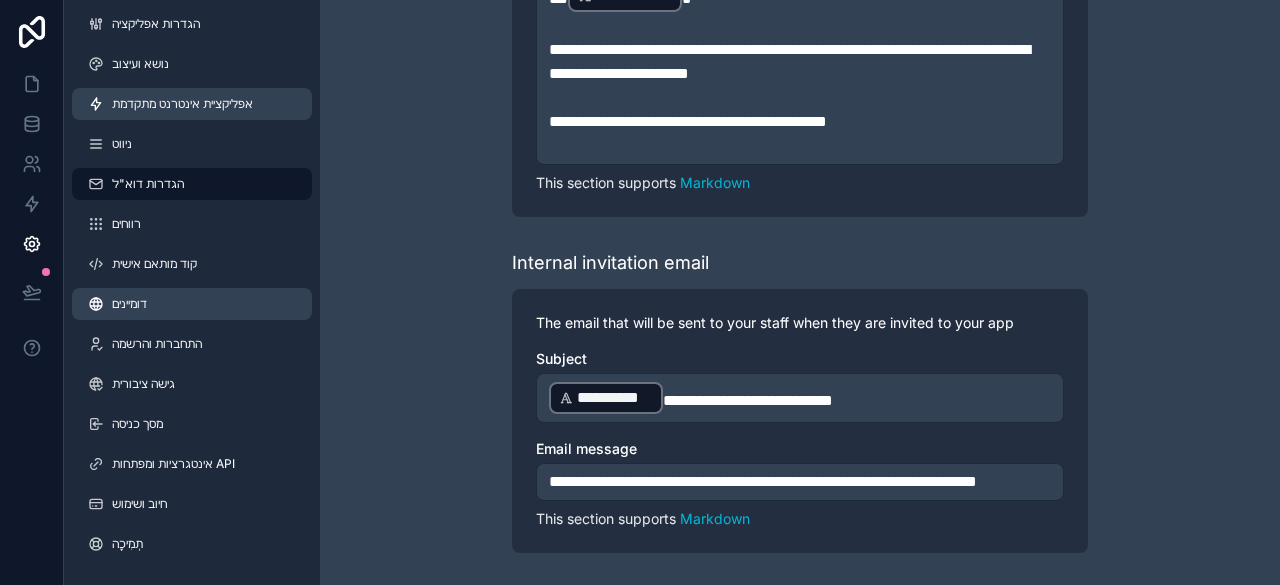 click on "דומיינים" at bounding box center [192, 304] 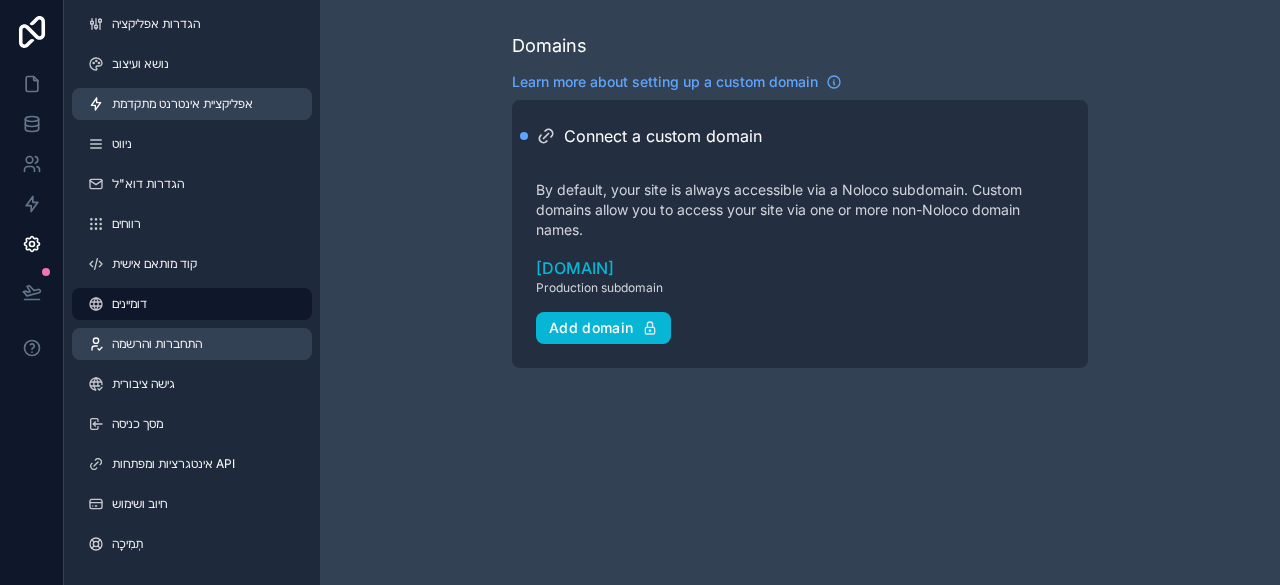click on "התחברות והרשמה" at bounding box center [192, 344] 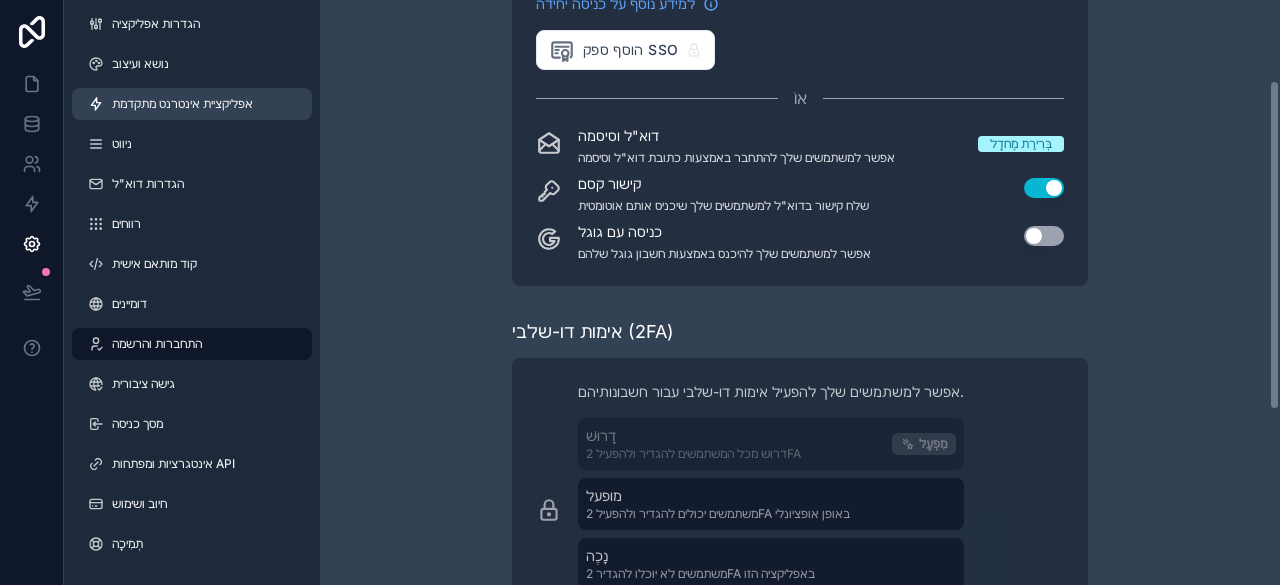 scroll, scrollTop: 0, scrollLeft: 0, axis: both 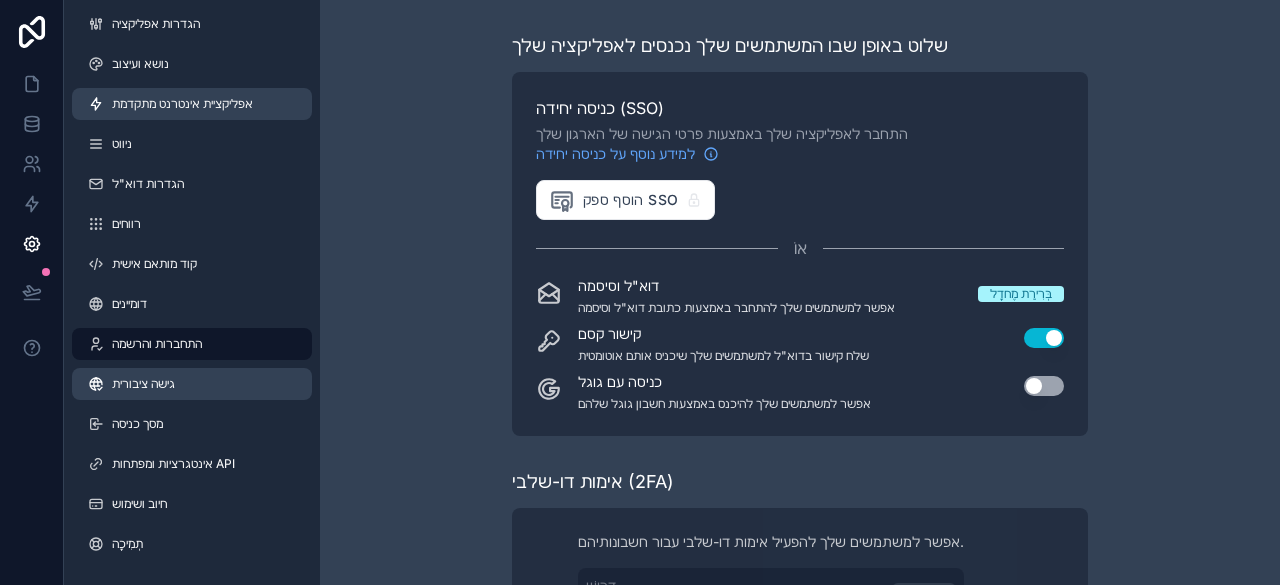 click on "גישה ציבורית" at bounding box center [192, 384] 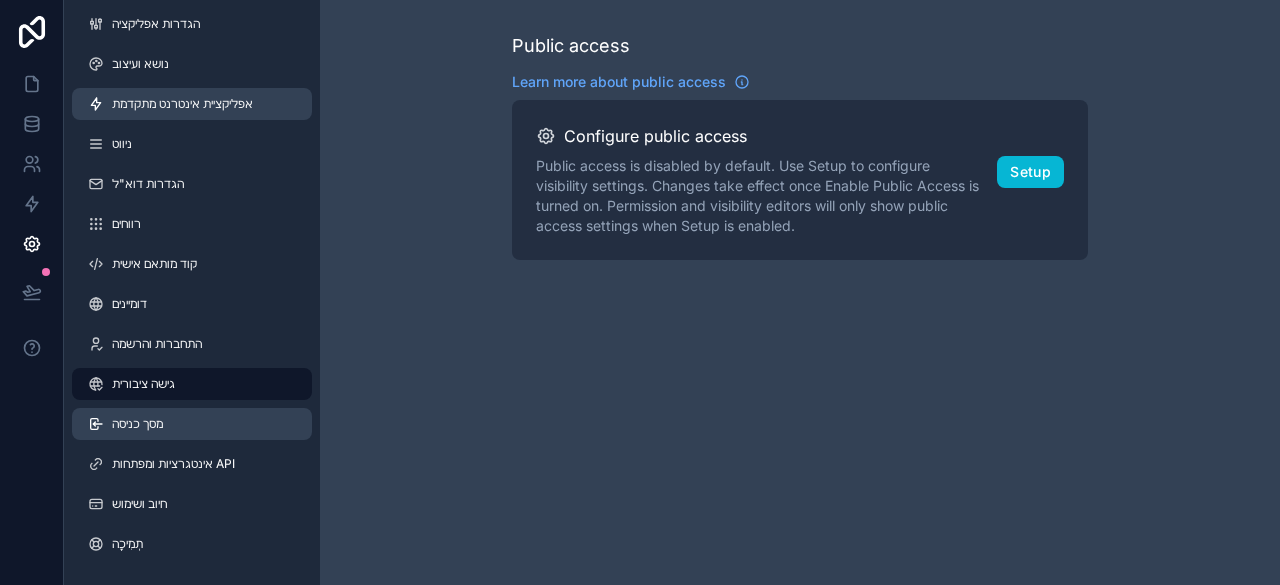 click on "מסך כניסה" at bounding box center [192, 424] 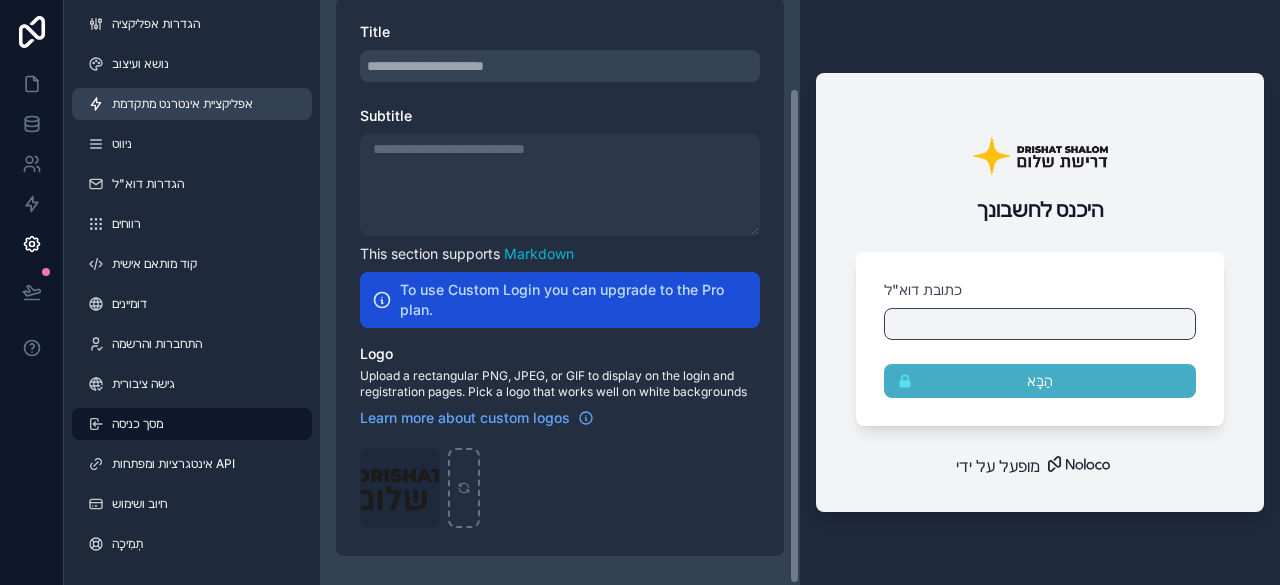 scroll, scrollTop: 103, scrollLeft: 0, axis: vertical 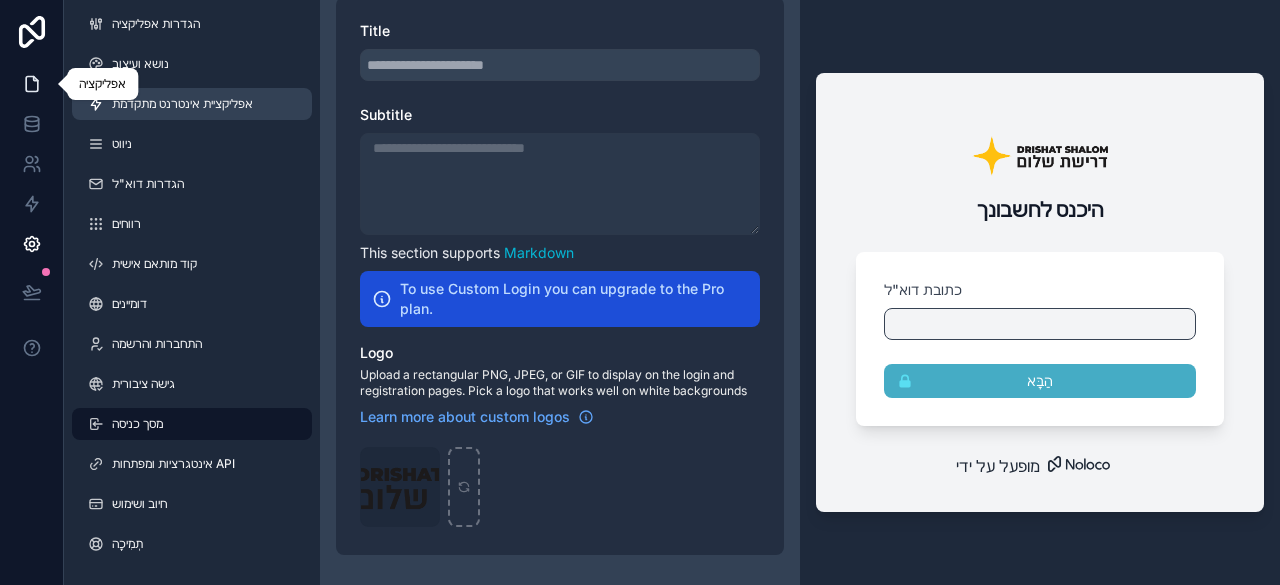 click 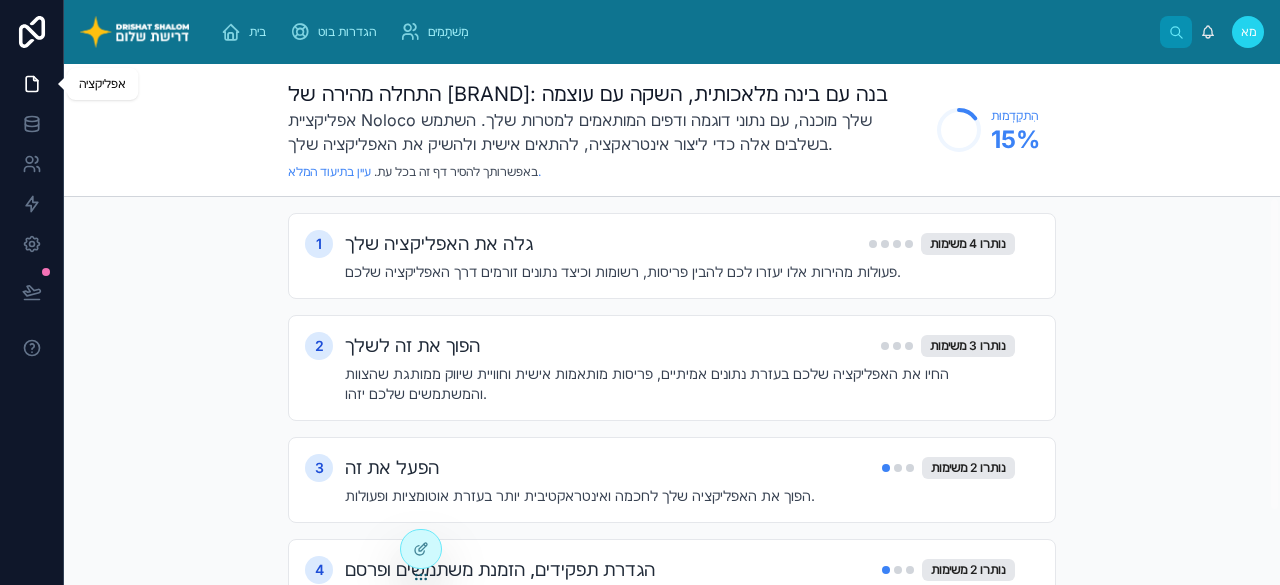 click 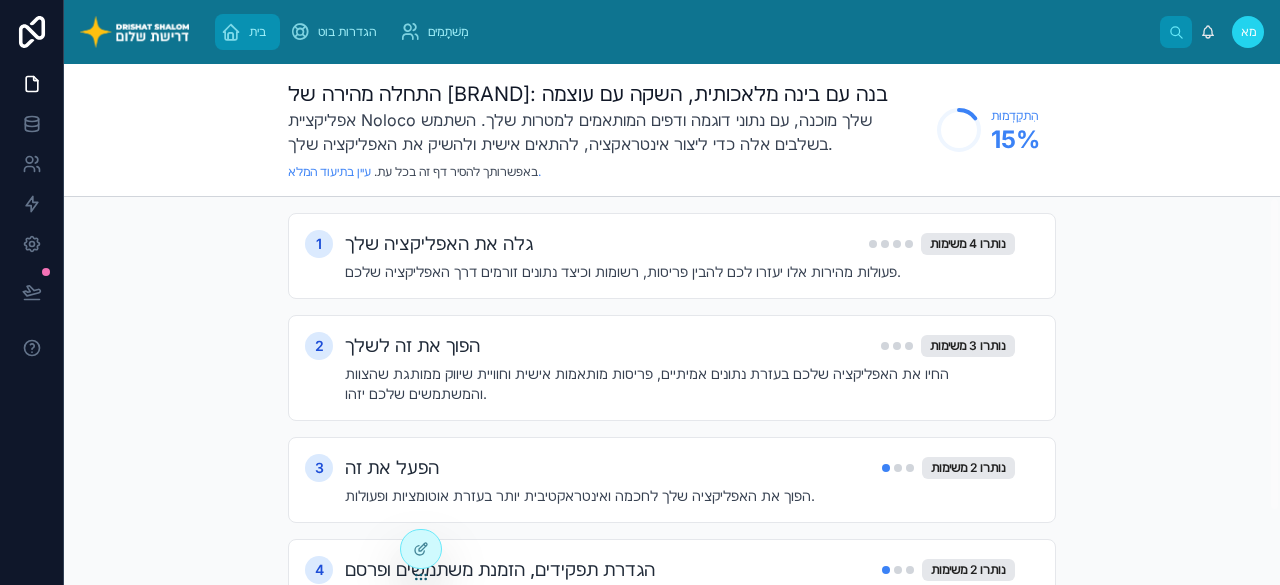 click at bounding box center [231, 32] 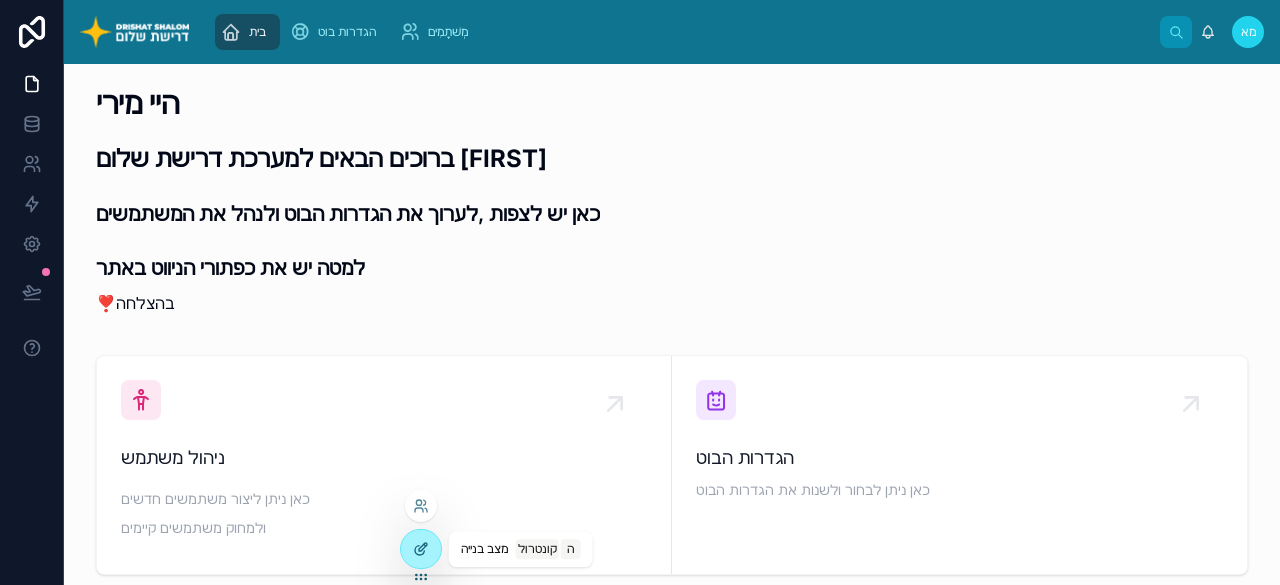 click at bounding box center [421, 549] 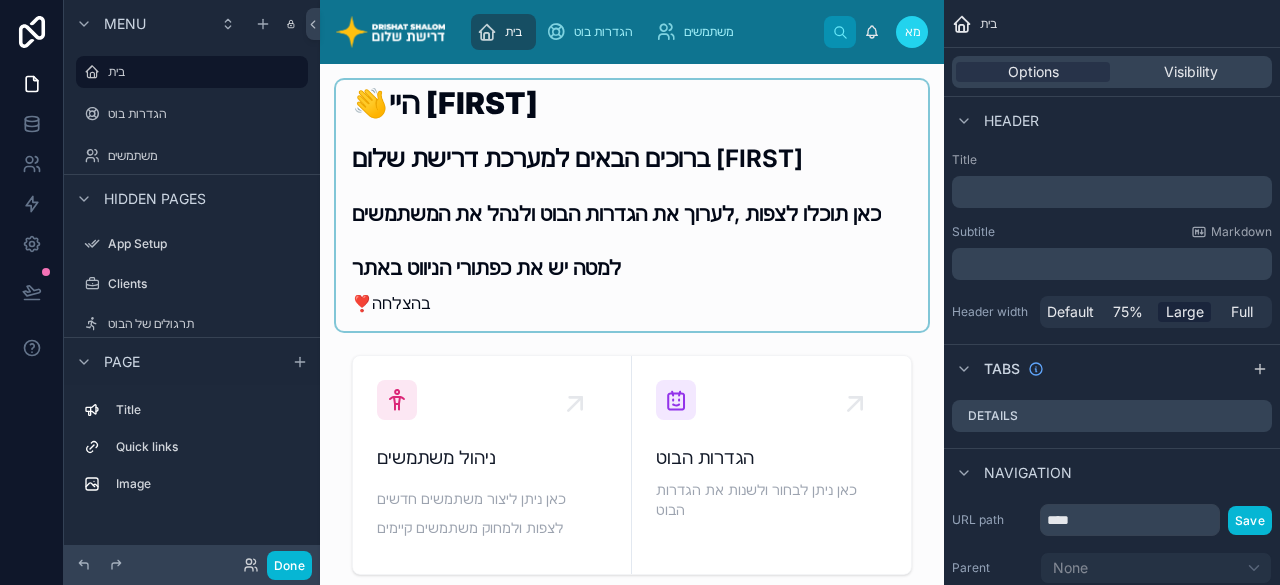 click at bounding box center (632, 205) 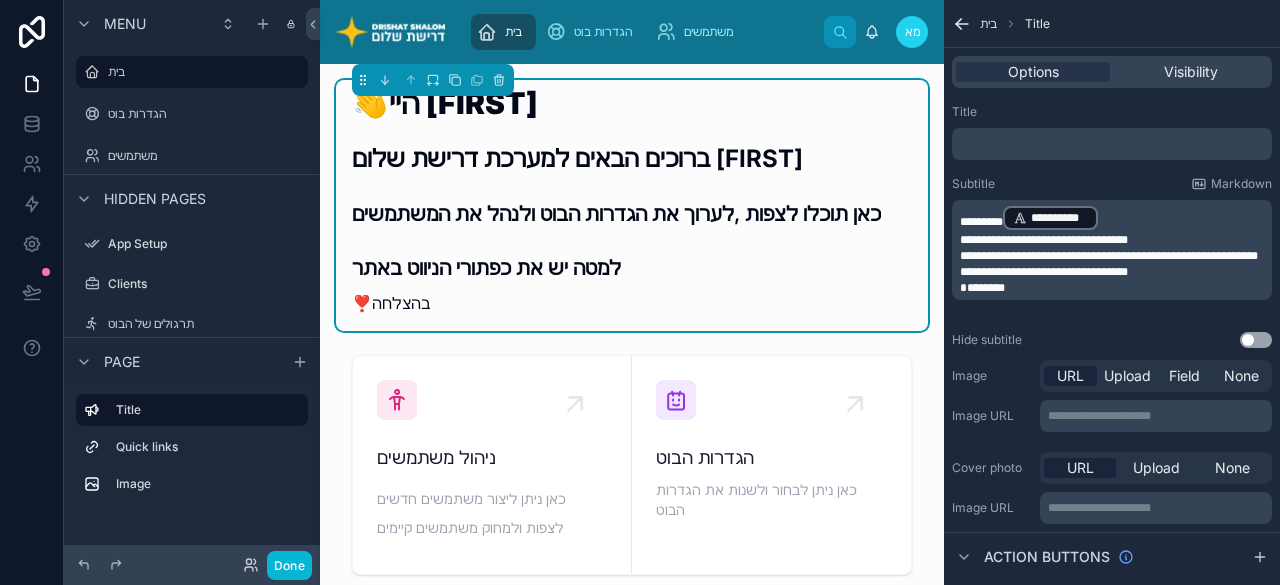 click on "**********" at bounding box center [1044, 240] 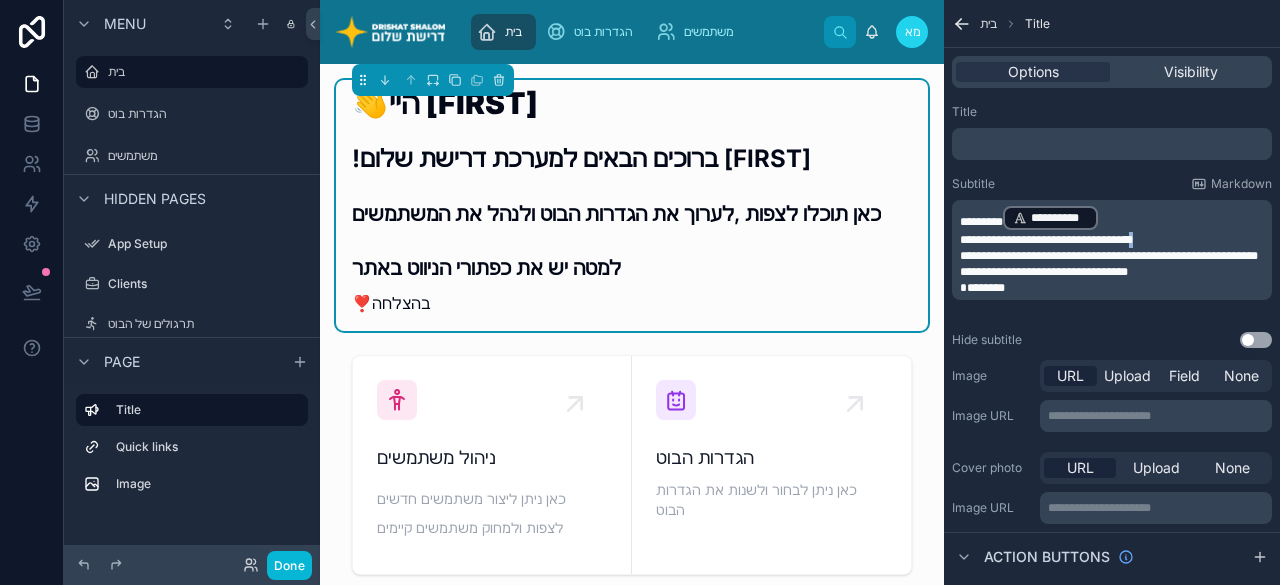 click on "**********" at bounding box center (1046, 240) 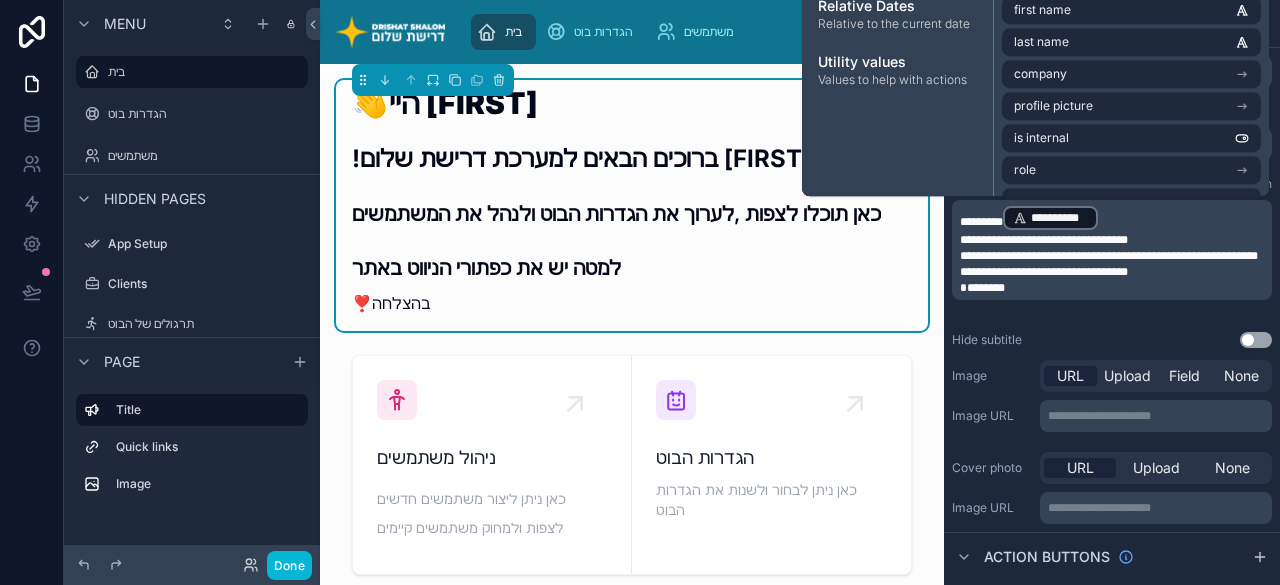 click on "**********" at bounding box center (1109, 256) 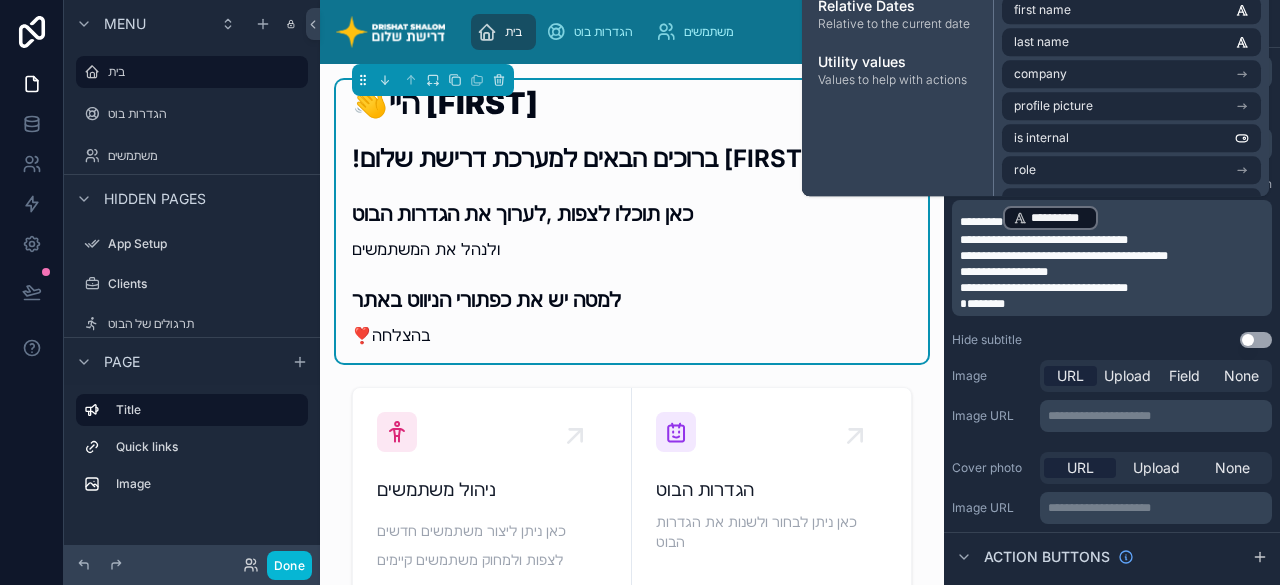 click on "**********" at bounding box center (1004, 272) 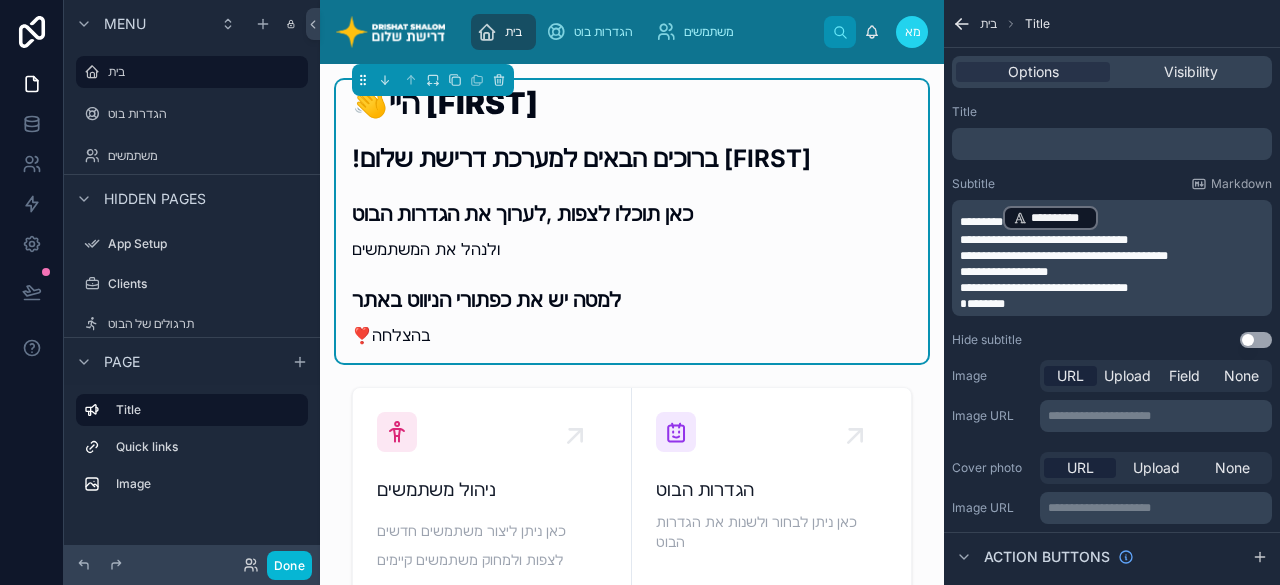 click on "**********" at bounding box center [1004, 272] 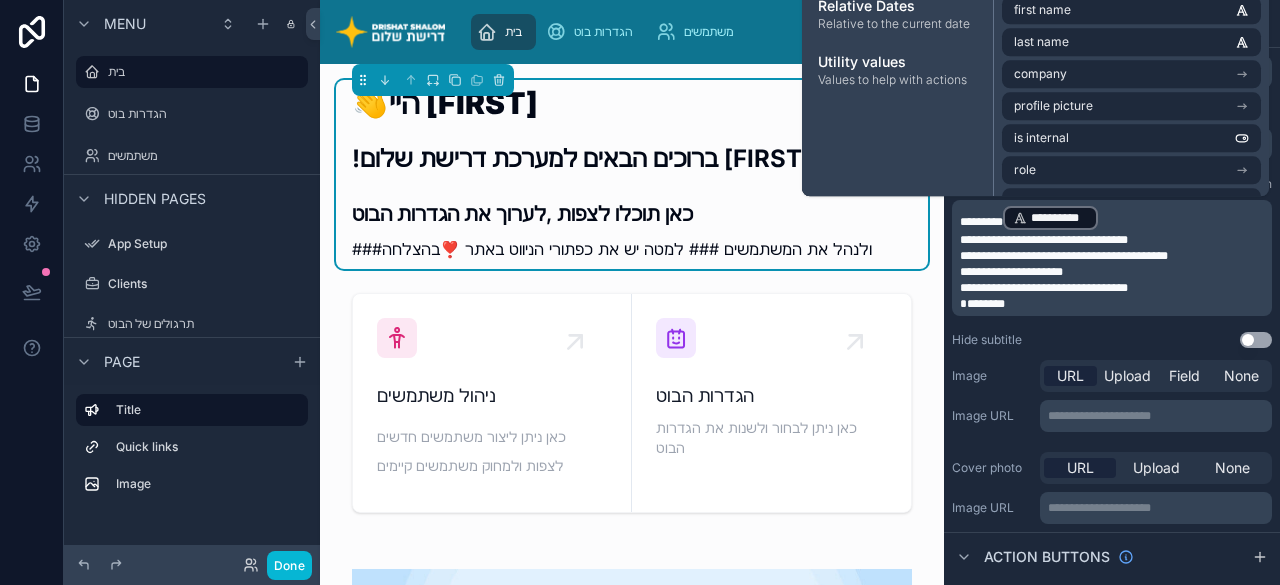 type 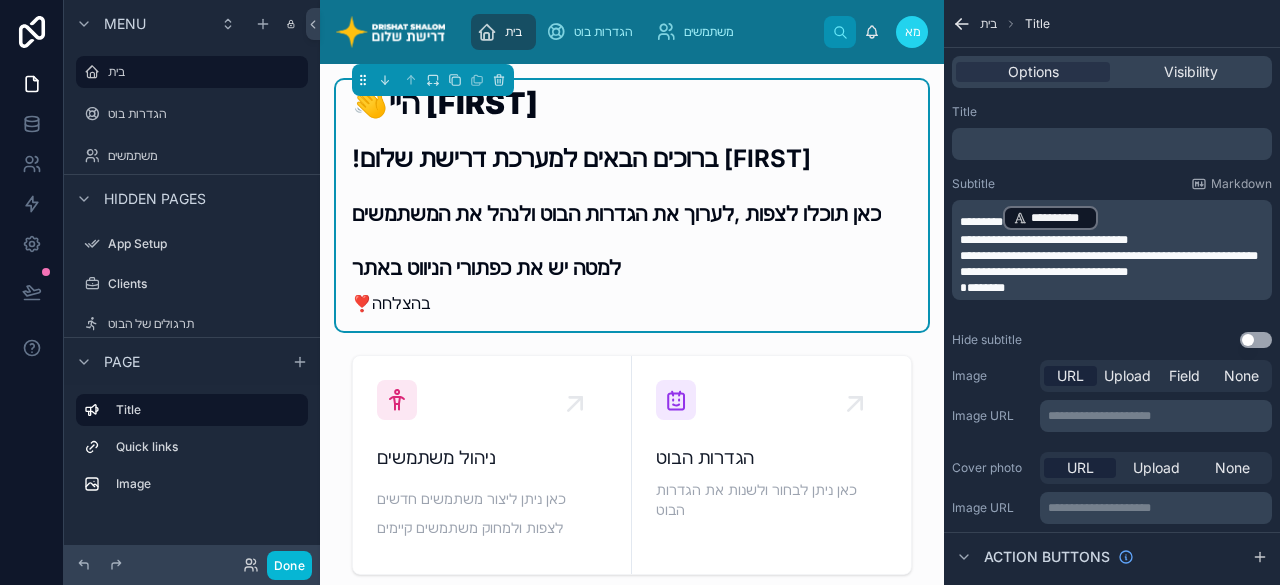 click on "**********" at bounding box center (1109, 256) 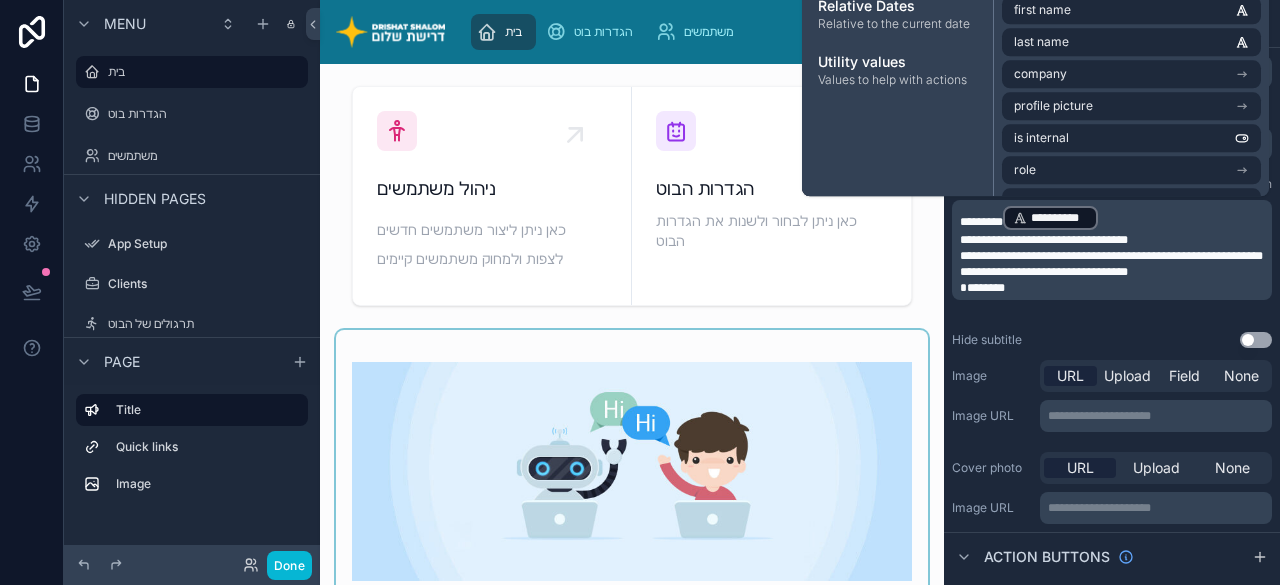 scroll, scrollTop: 300, scrollLeft: 0, axis: vertical 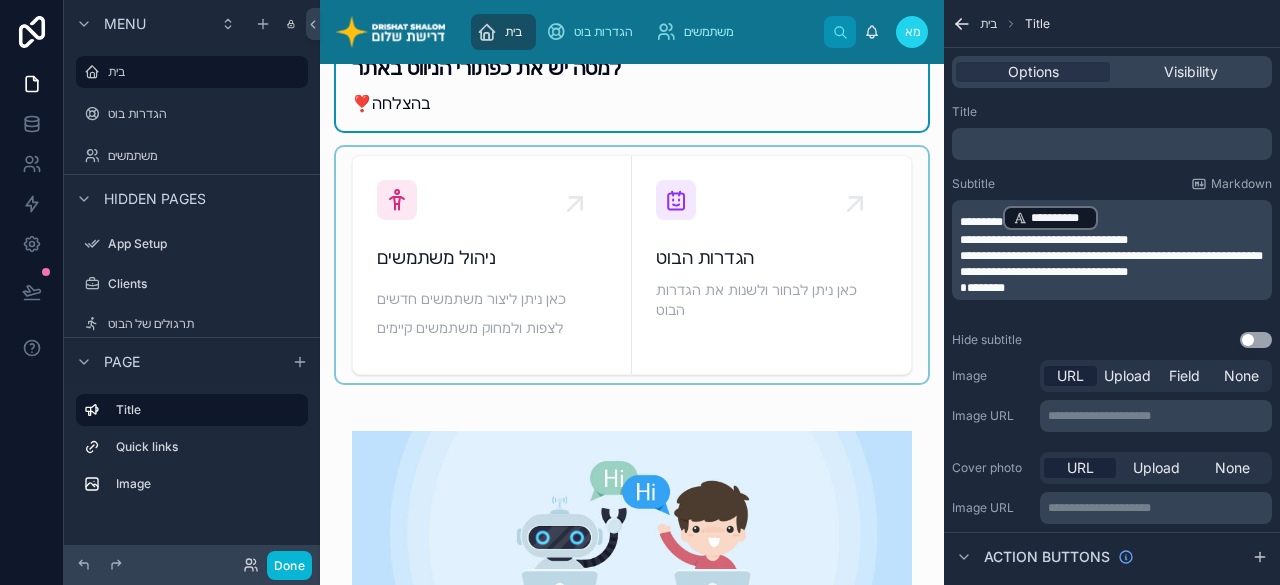 click at bounding box center [632, 265] 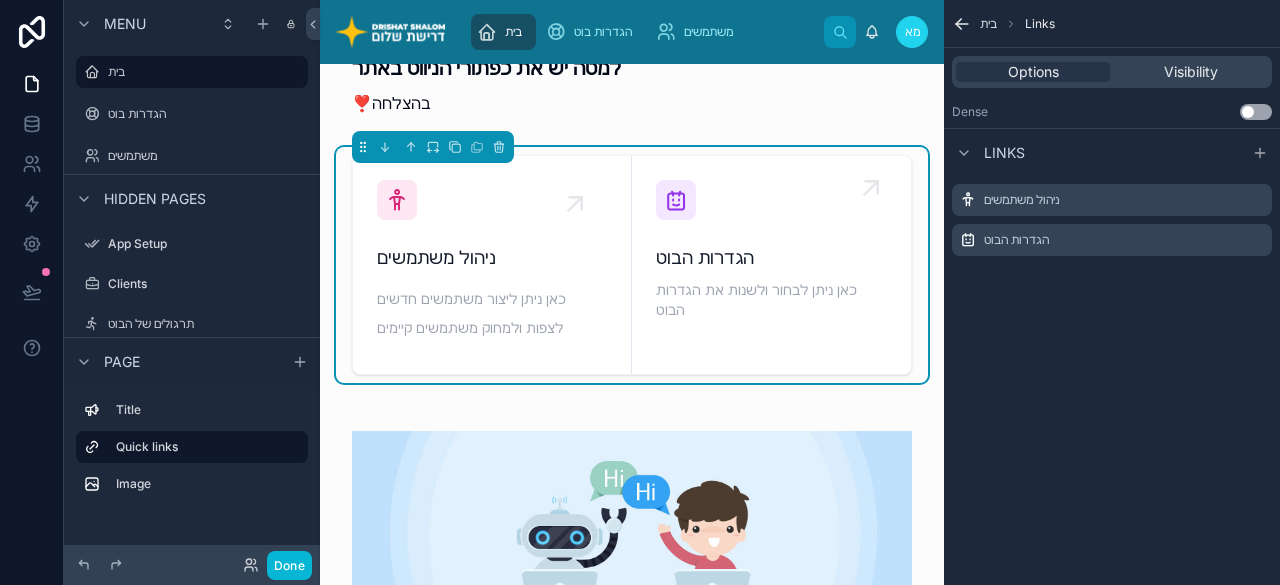 click at bounding box center (875, 192) 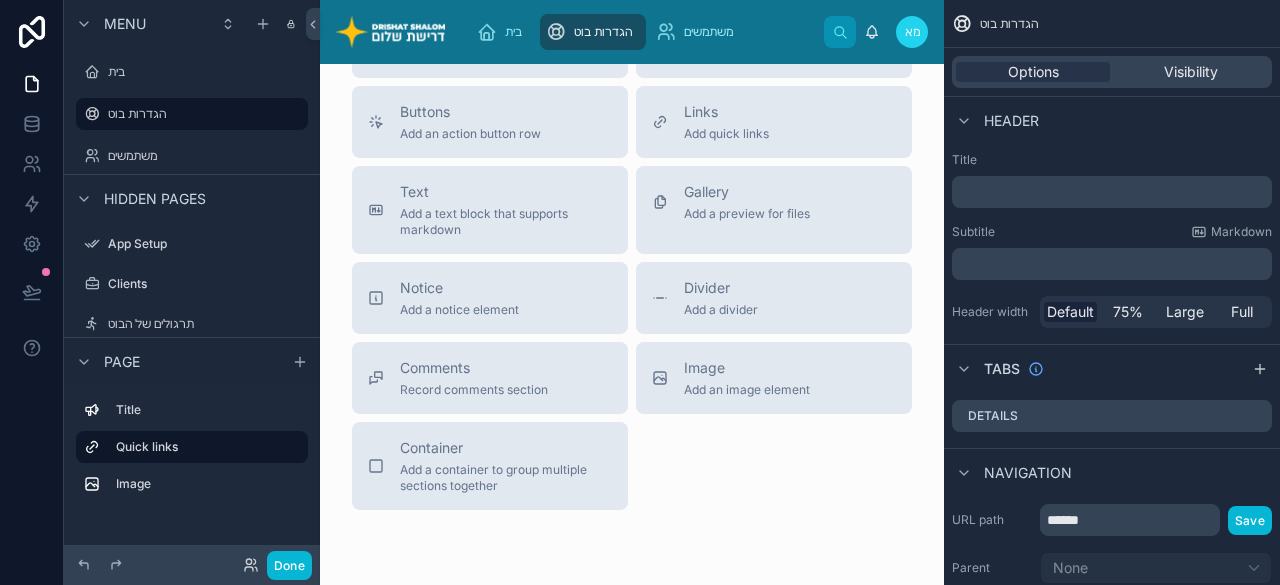 scroll, scrollTop: 900, scrollLeft: 0, axis: vertical 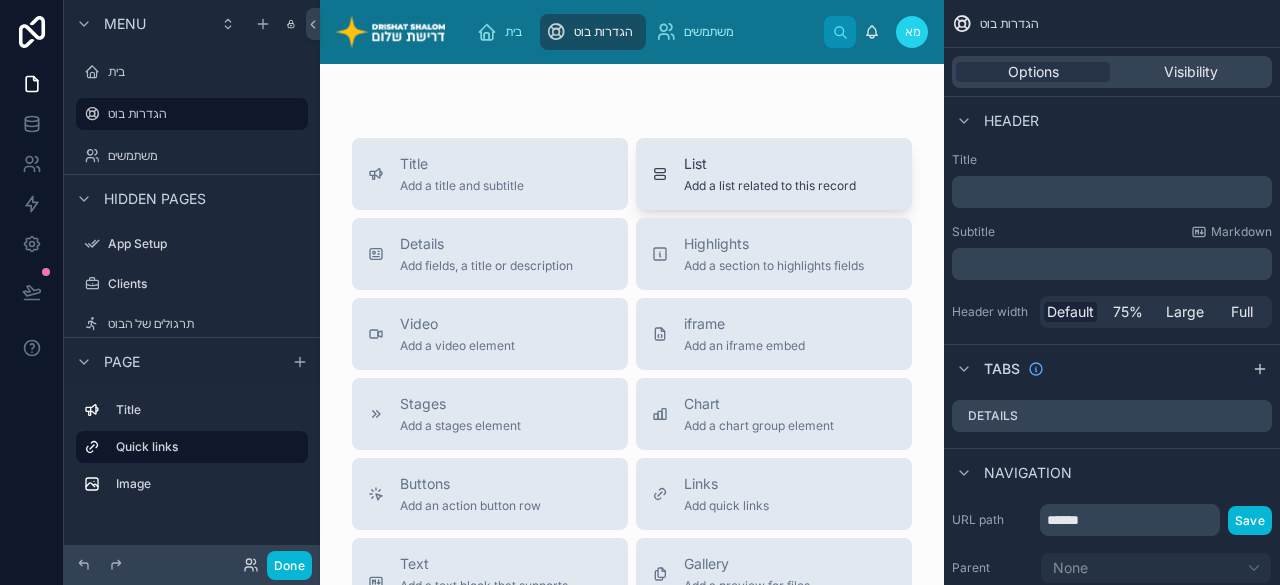 click on "List Add a list related to this record" at bounding box center (774, 174) 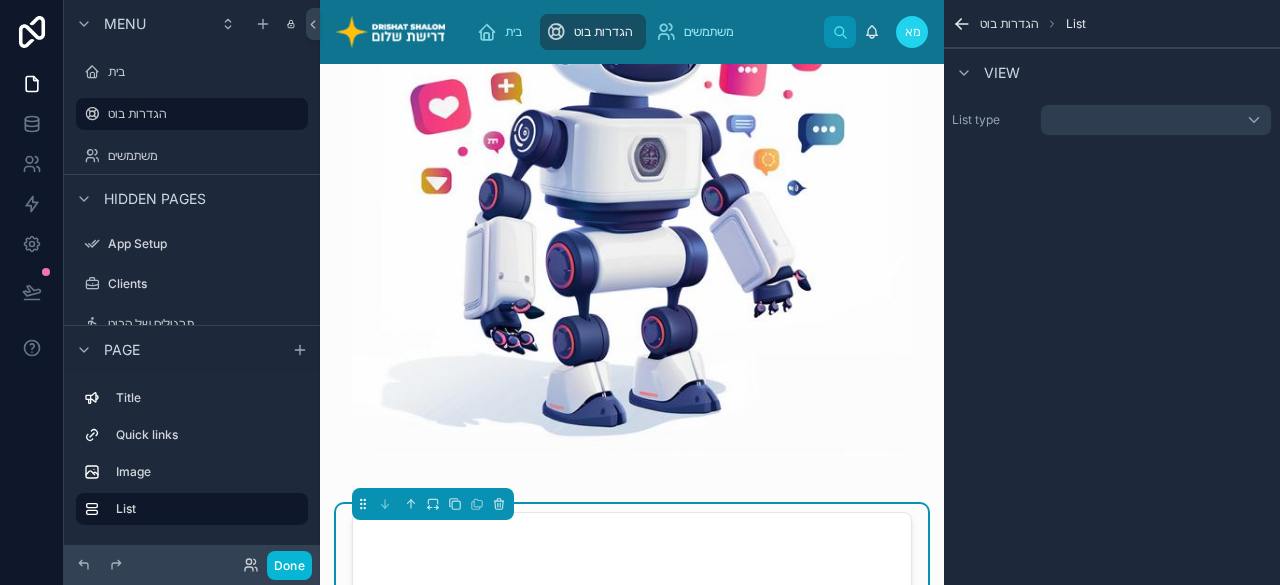 scroll, scrollTop: 700, scrollLeft: 0, axis: vertical 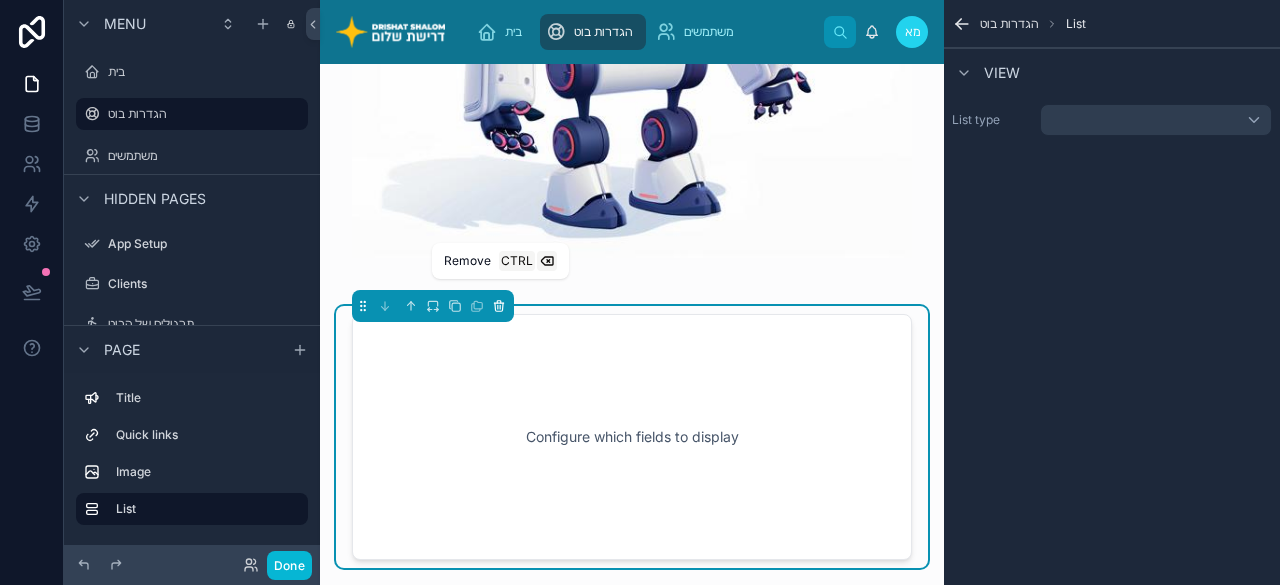 click at bounding box center (499, 306) 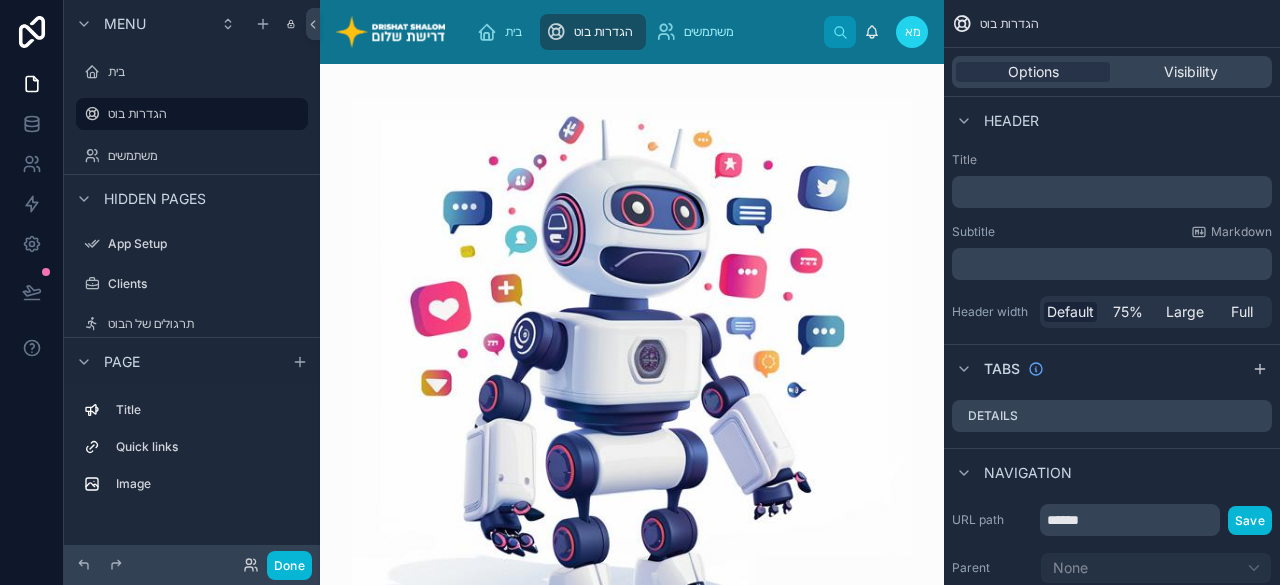 scroll, scrollTop: 0, scrollLeft: 0, axis: both 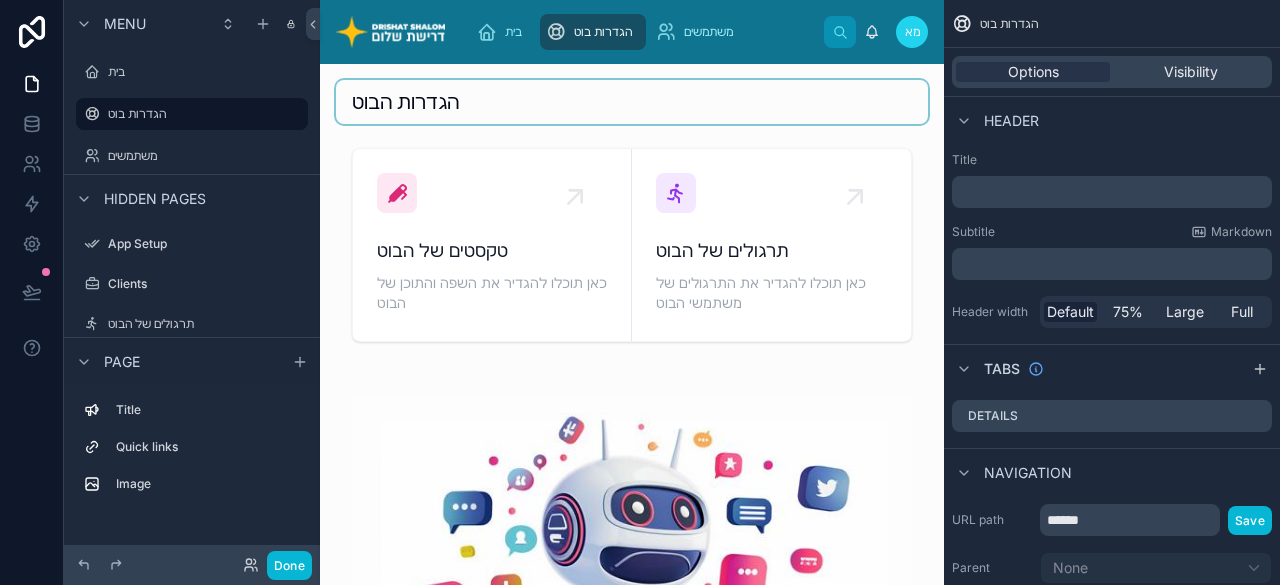 click at bounding box center (632, 102) 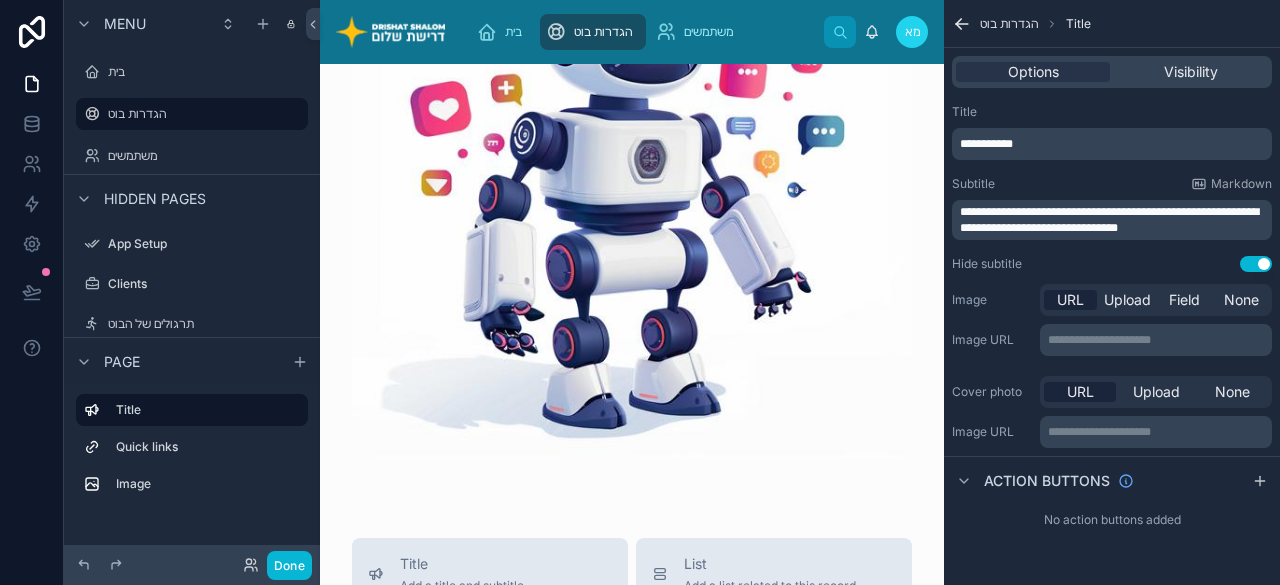 scroll, scrollTop: 0, scrollLeft: 0, axis: both 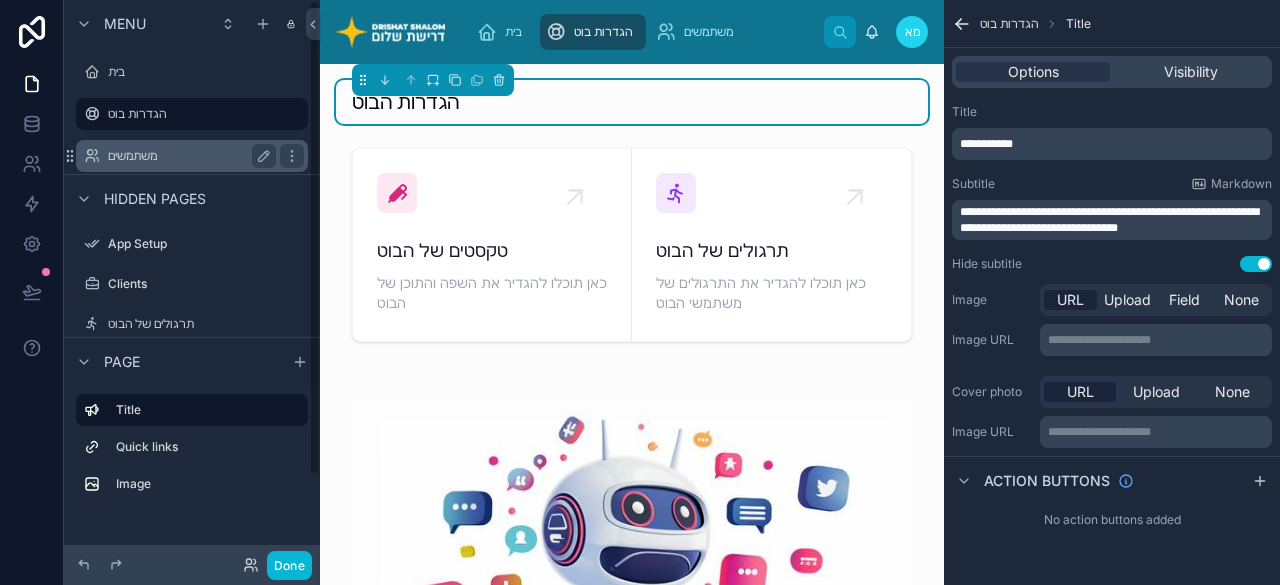 click on "משתמשים" at bounding box center (188, 156) 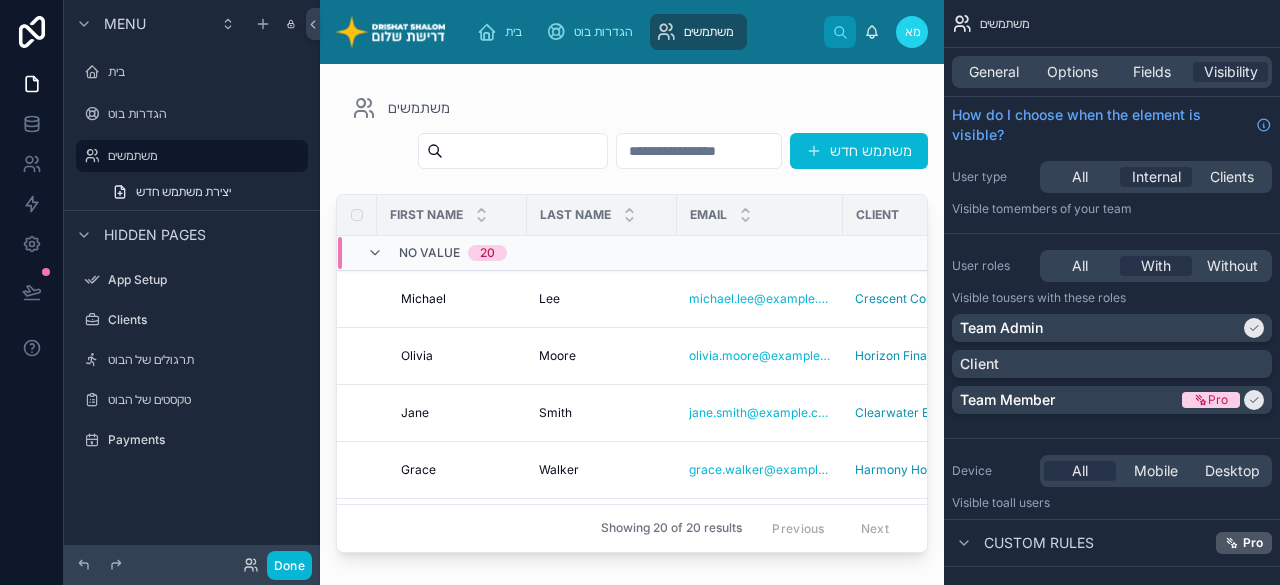 click at bounding box center (632, 312) 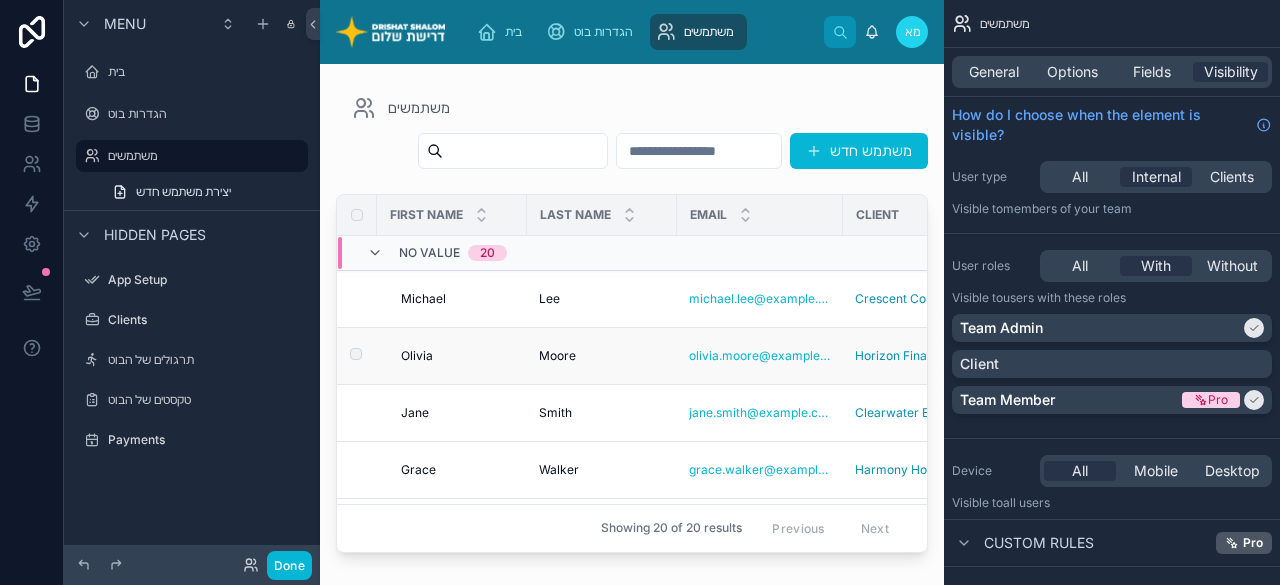 scroll, scrollTop: 0, scrollLeft: 0, axis: both 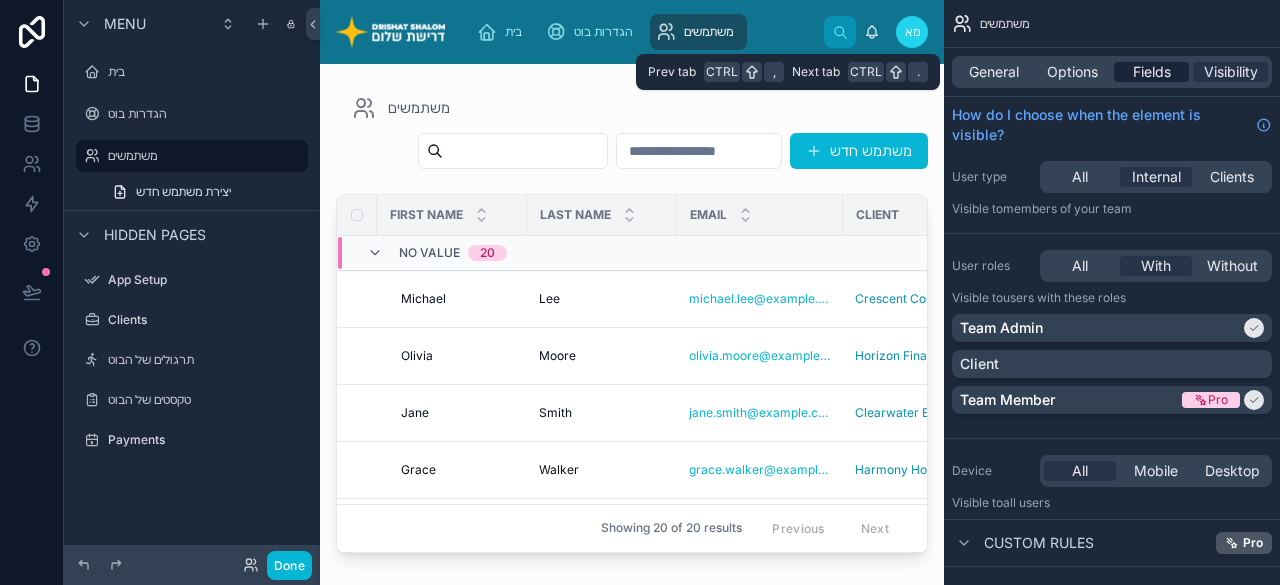click on "Fields" at bounding box center [1152, 72] 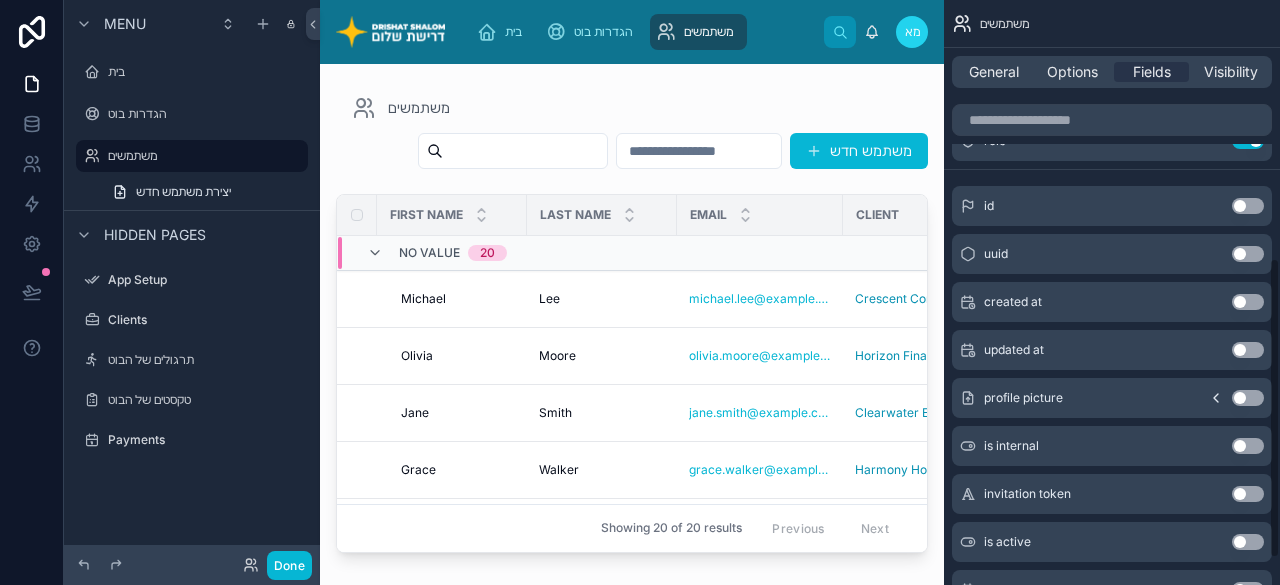 scroll, scrollTop: 0, scrollLeft: 0, axis: both 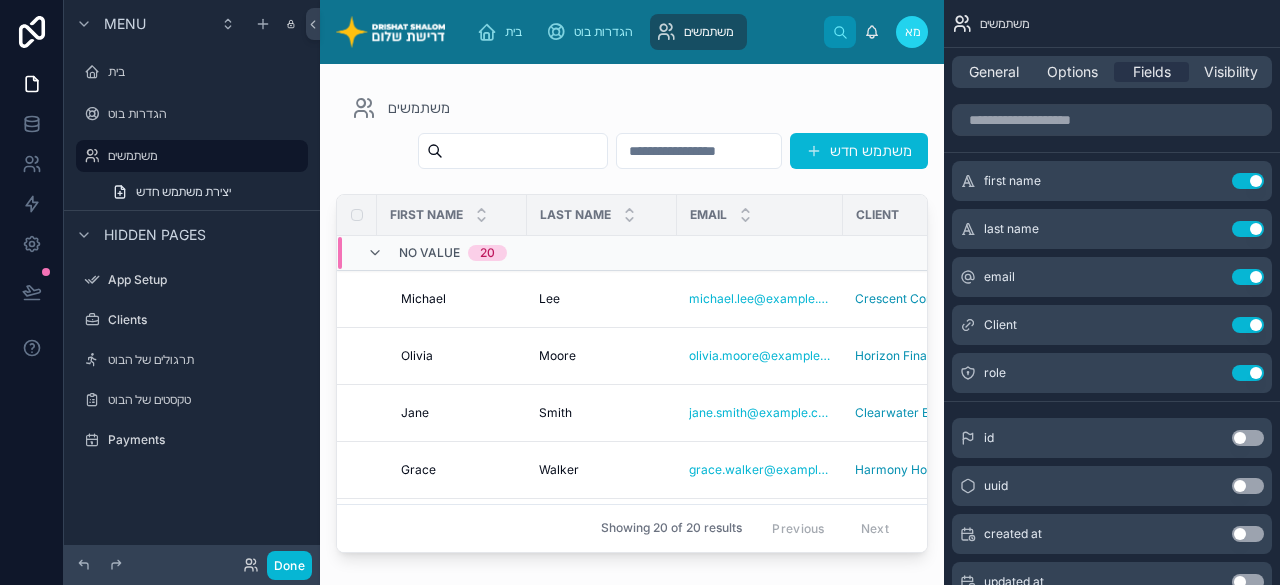 click on "משתמש חדש" at bounding box center (665, 151) 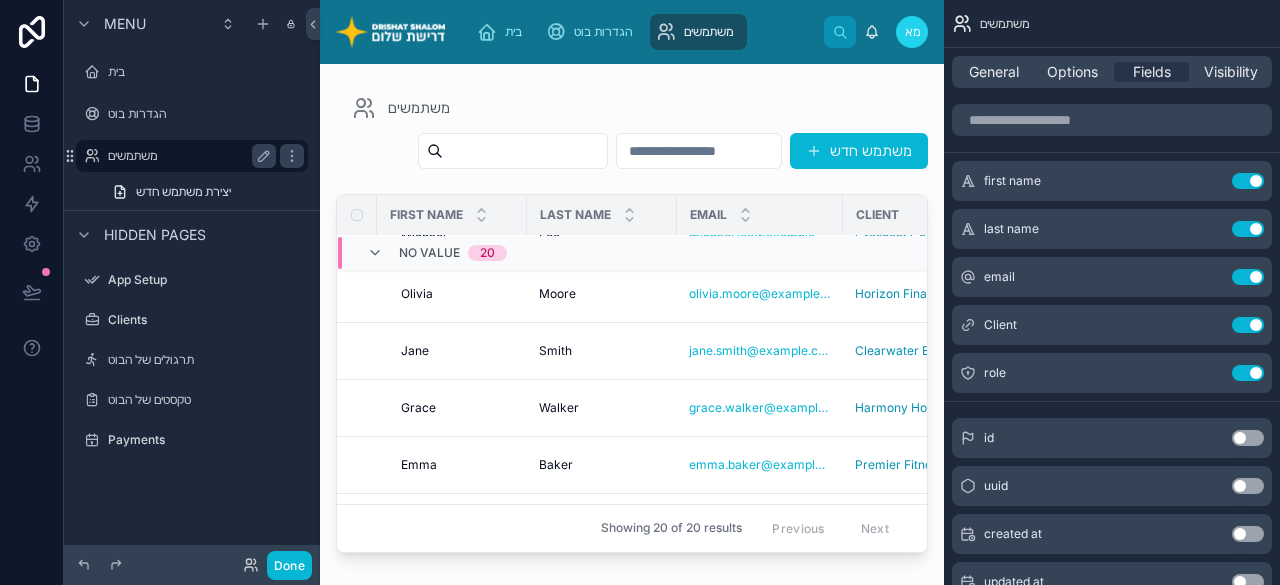 scroll, scrollTop: 0, scrollLeft: 0, axis: both 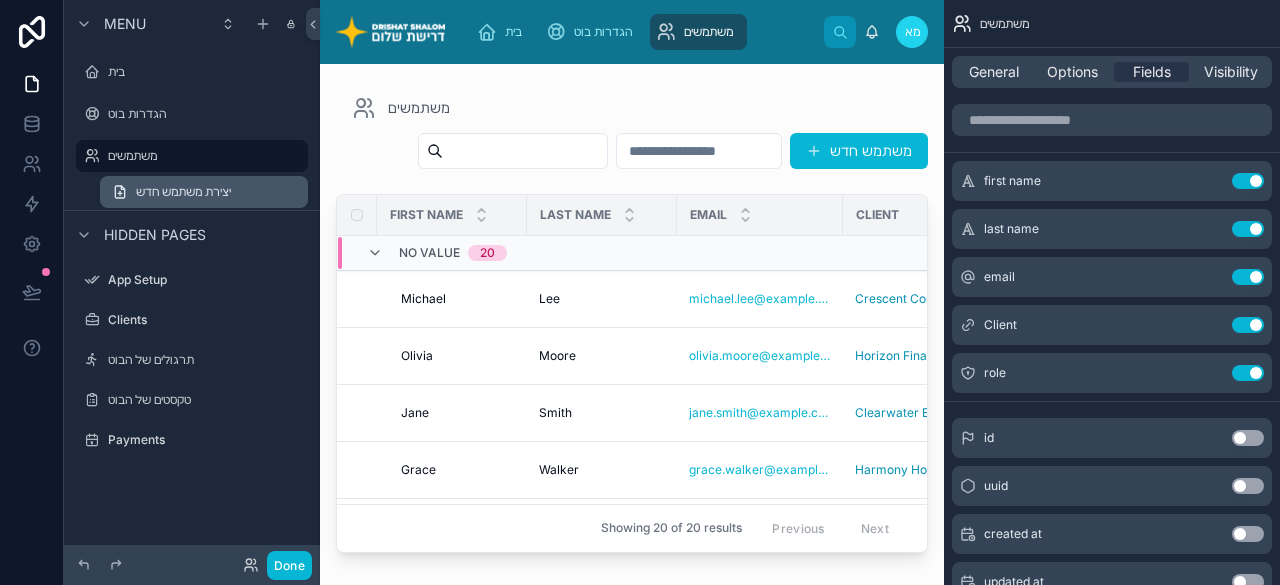 click on "יצירת משתמש חדש" at bounding box center (183, 192) 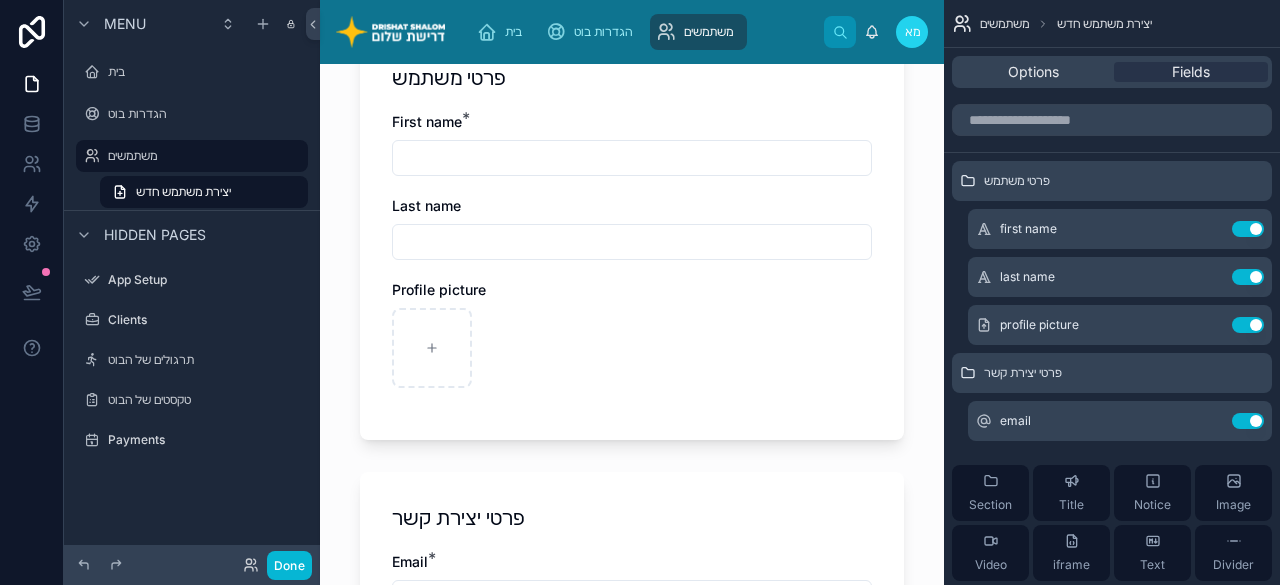scroll, scrollTop: 0, scrollLeft: 0, axis: both 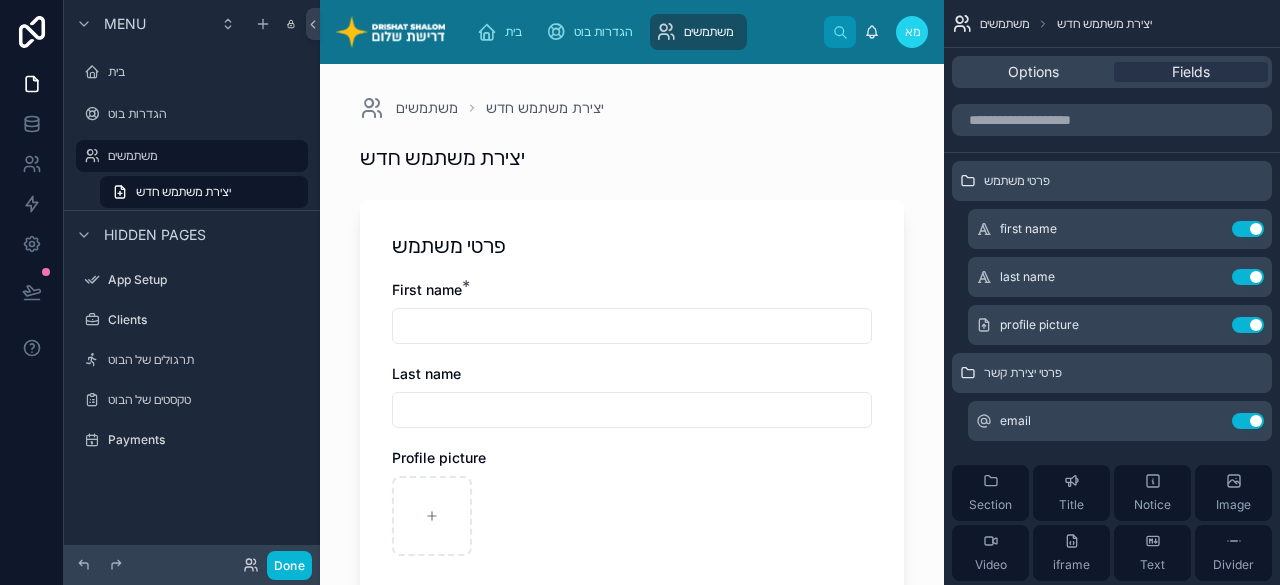 click on "פרטי משתמש [FIRST] * [LAST] Profile picture" at bounding box center [632, 404] 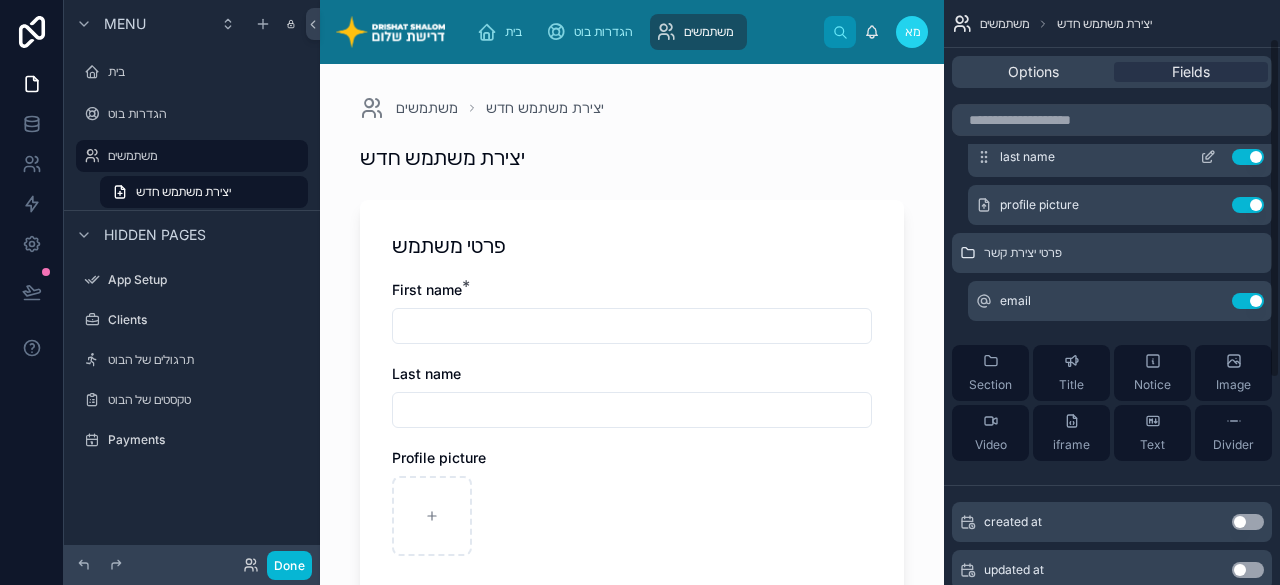 scroll, scrollTop: 0, scrollLeft: 0, axis: both 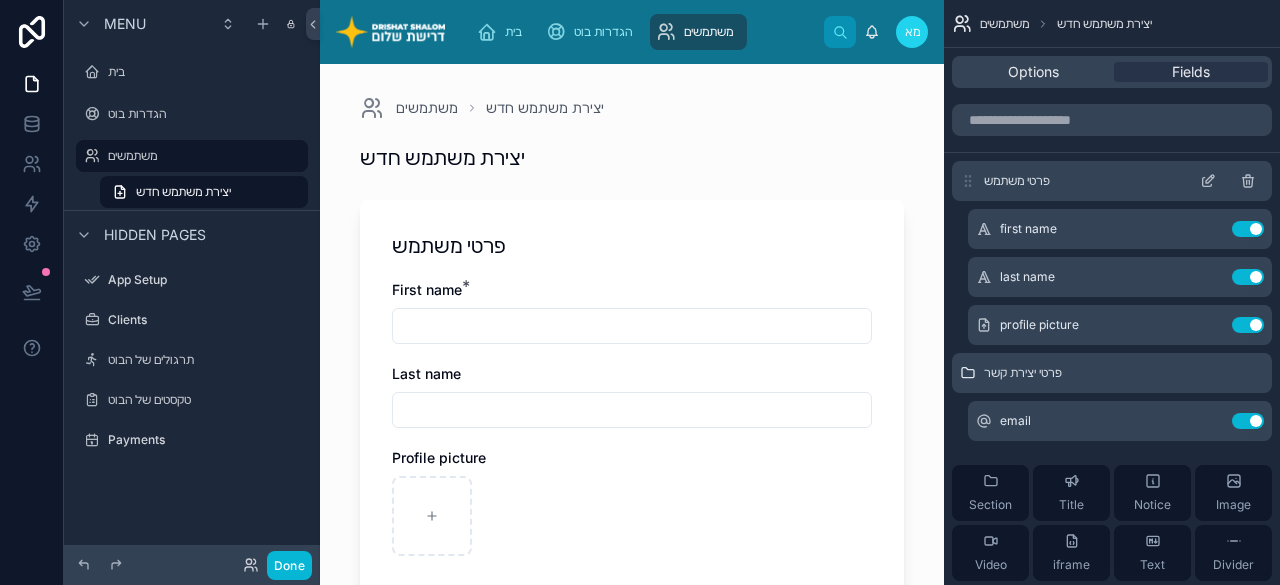 click on "פרטי משתמש" at bounding box center (1112, 181) 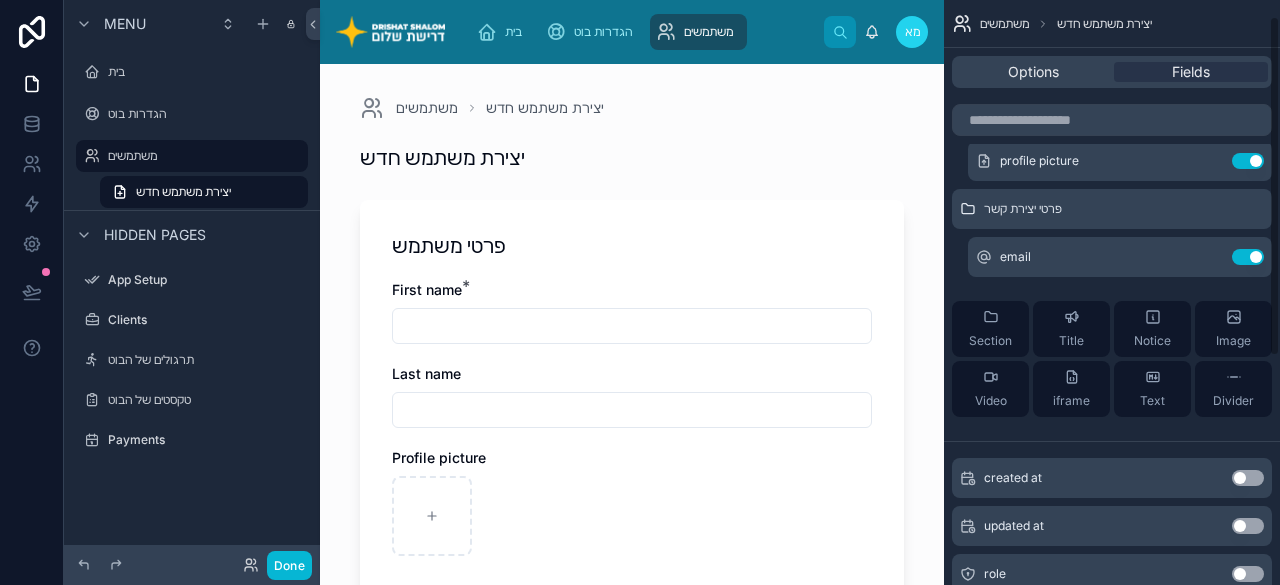 scroll, scrollTop: 200, scrollLeft: 0, axis: vertical 